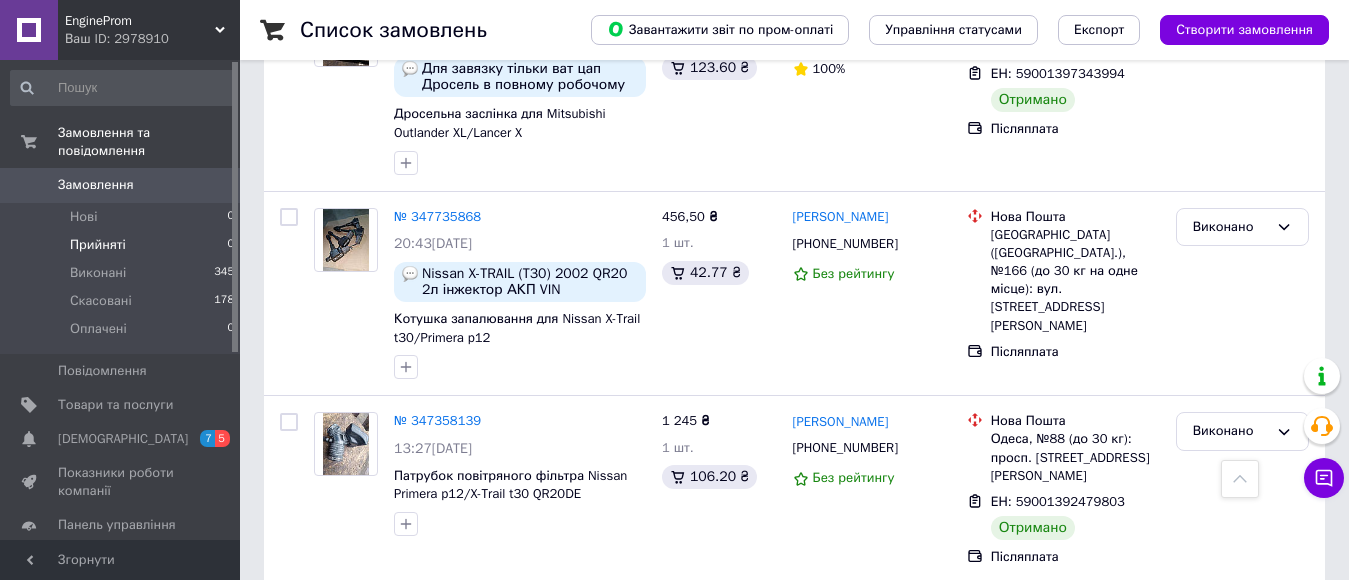 scroll, scrollTop: 2300, scrollLeft: 0, axis: vertical 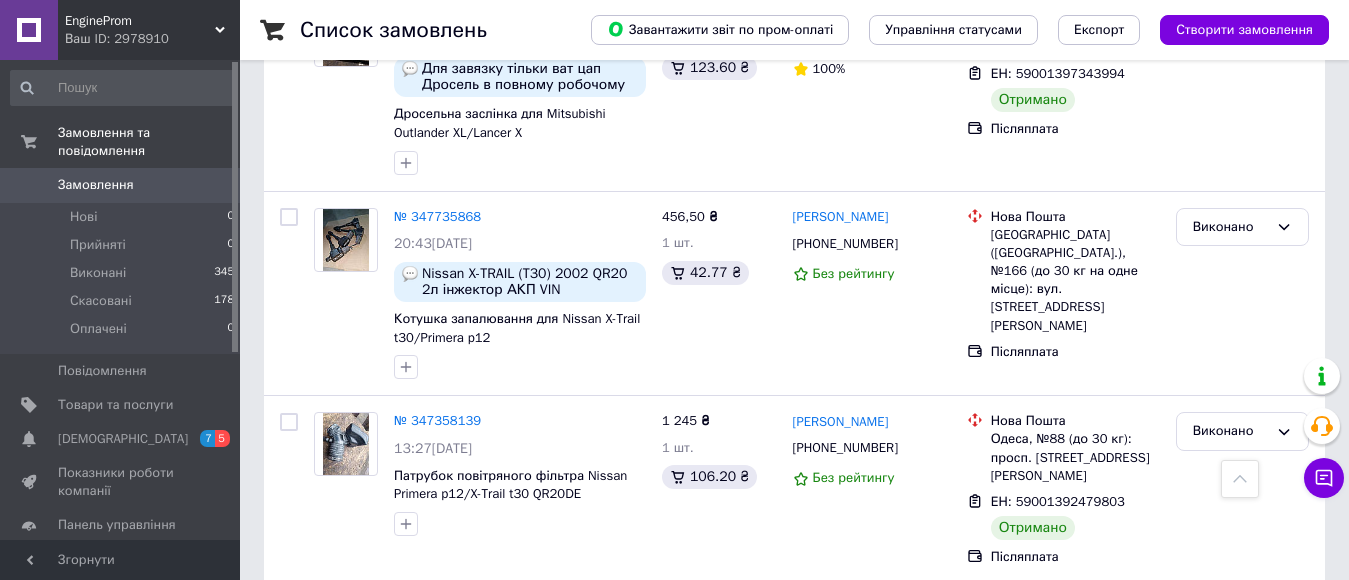 drag, startPoint x: 89, startPoint y: 384, endPoint x: 86, endPoint y: 17, distance: 367.01227 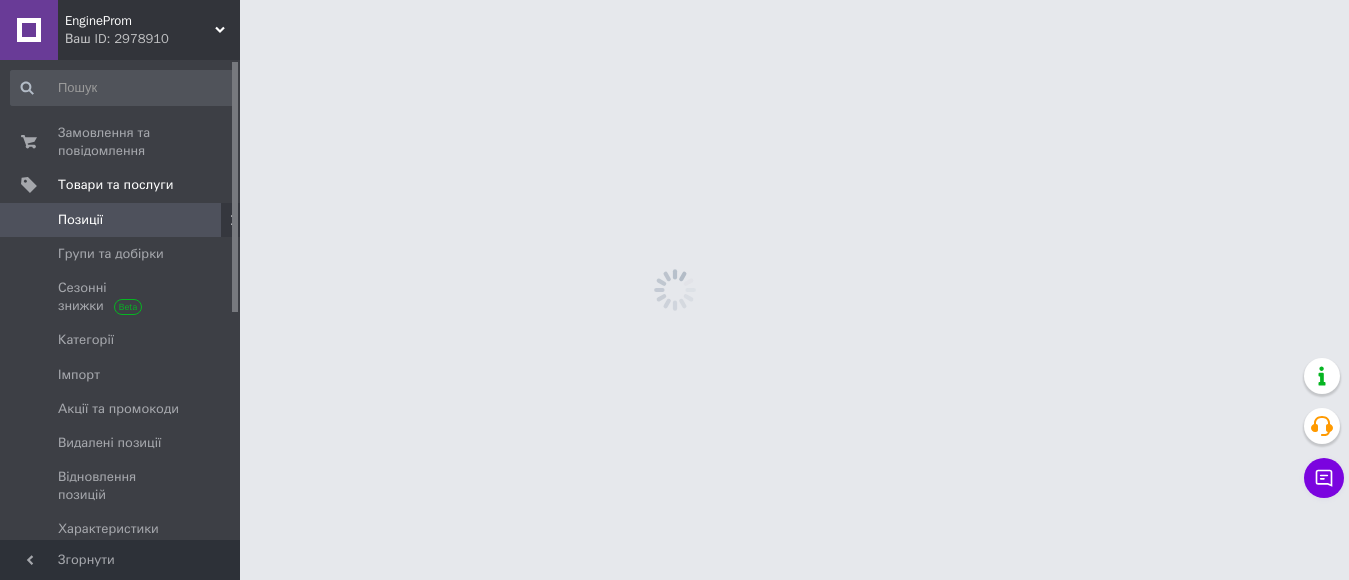 scroll, scrollTop: 0, scrollLeft: 0, axis: both 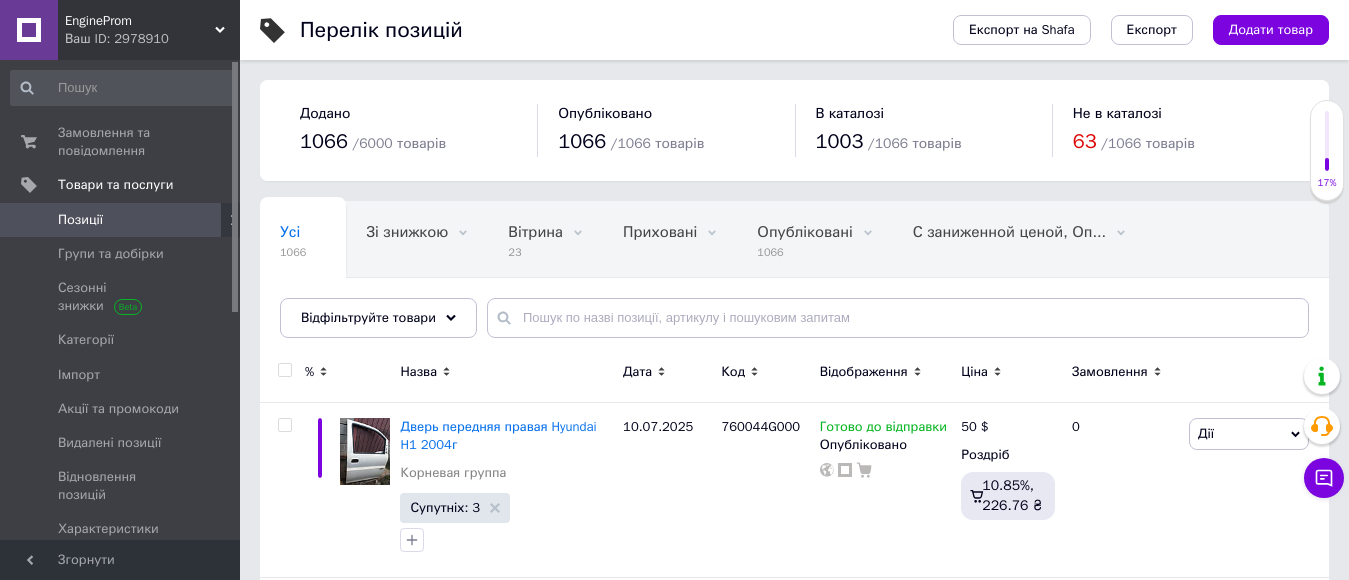 click on "Додати товар" at bounding box center (1271, 30) 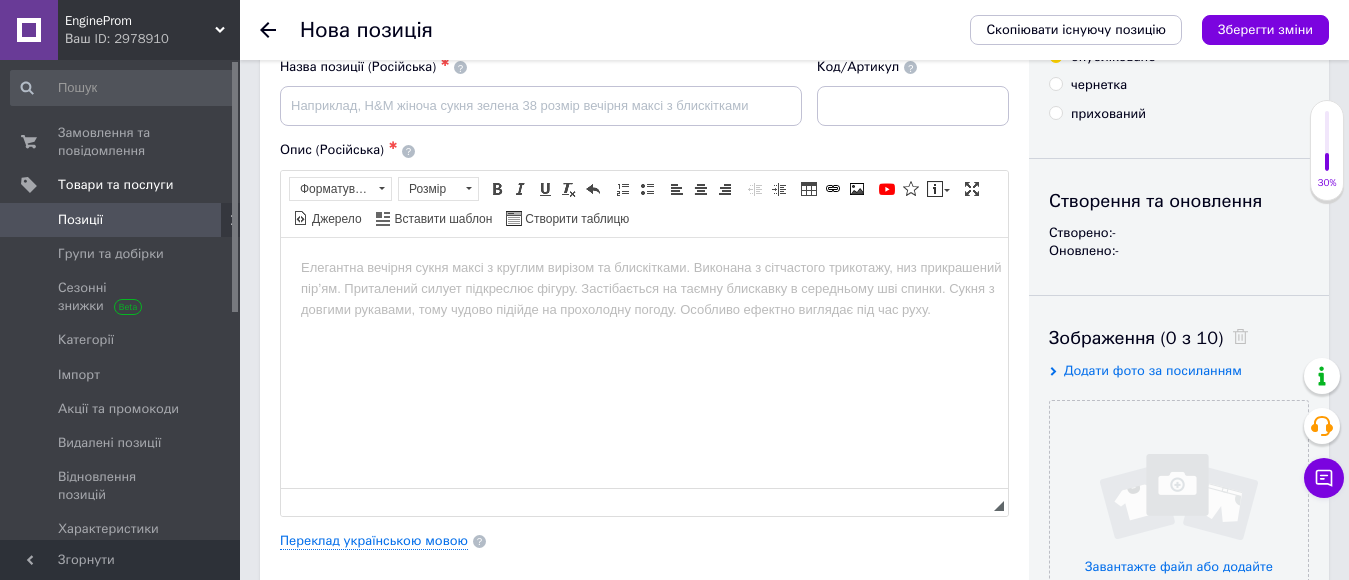 scroll, scrollTop: 300, scrollLeft: 0, axis: vertical 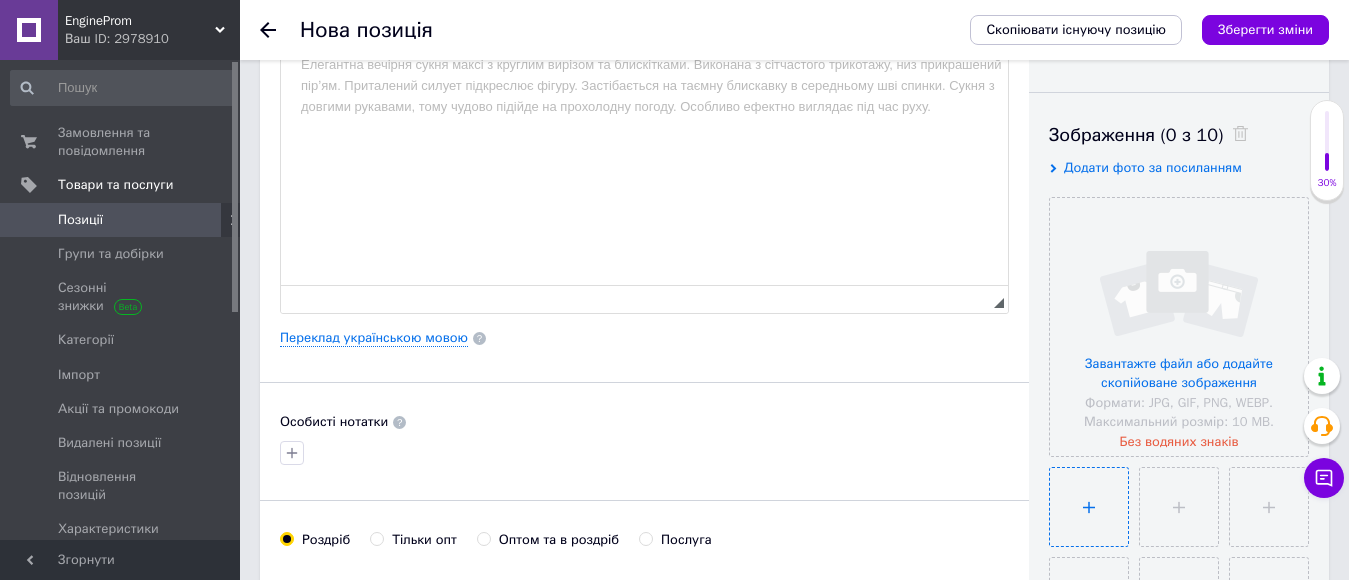 click at bounding box center [1089, 507] 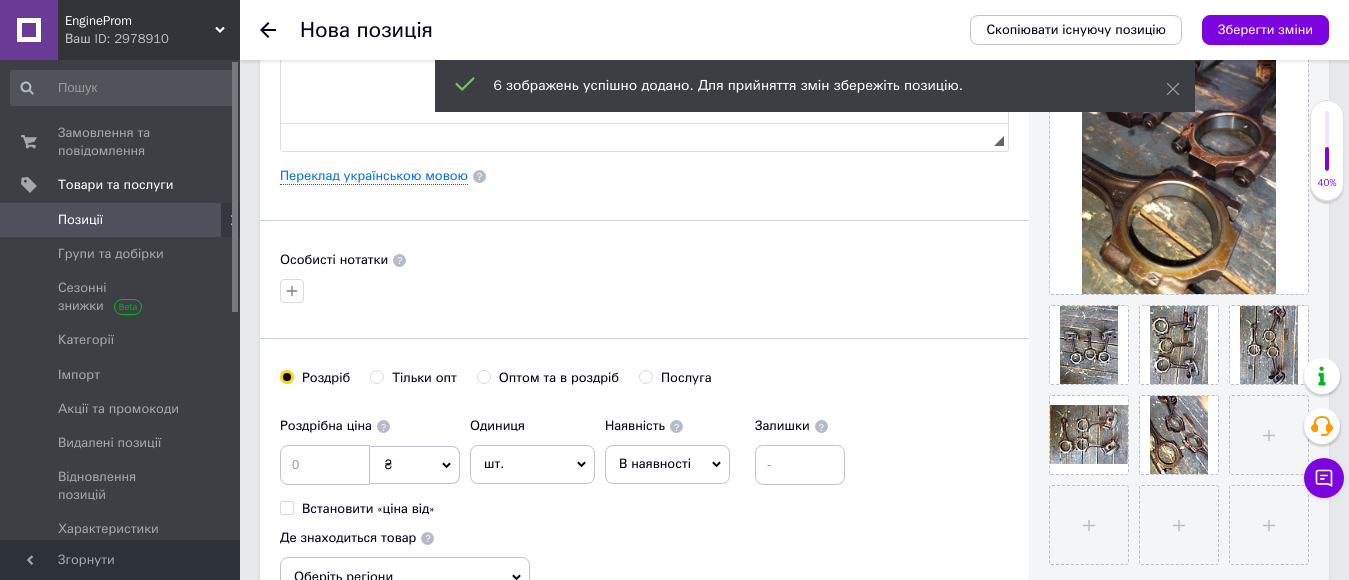 scroll, scrollTop: 500, scrollLeft: 0, axis: vertical 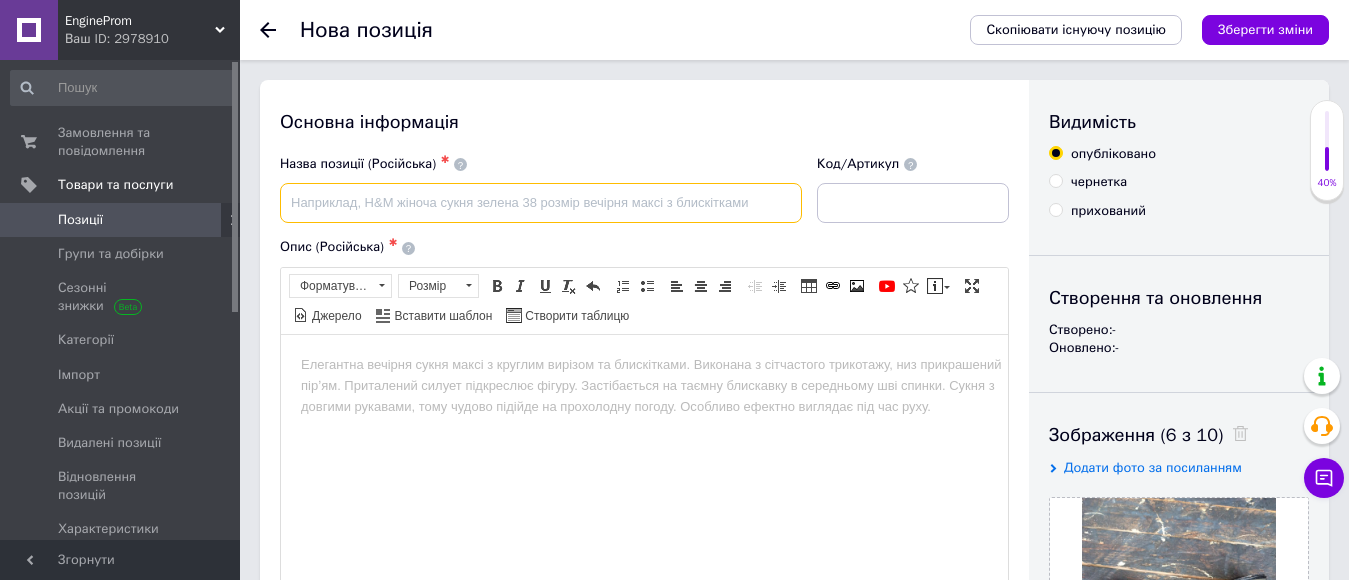 click at bounding box center [541, 203] 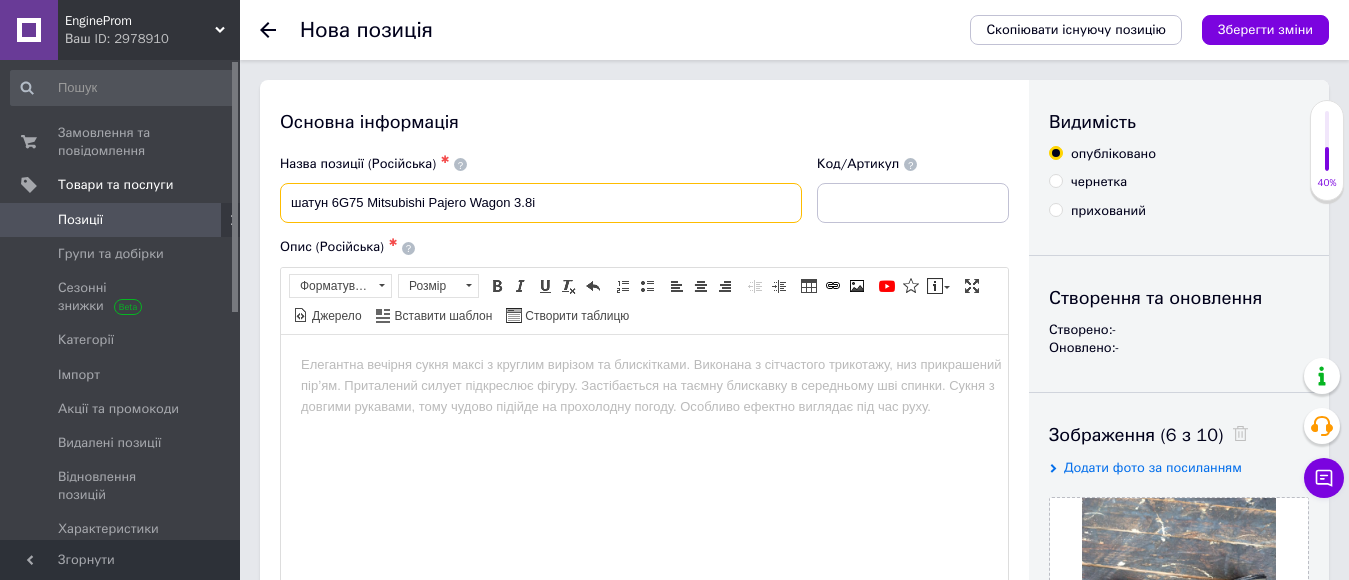 type on "шатун 6G75 Mitsubishi Pajero Wagon 3.8i" 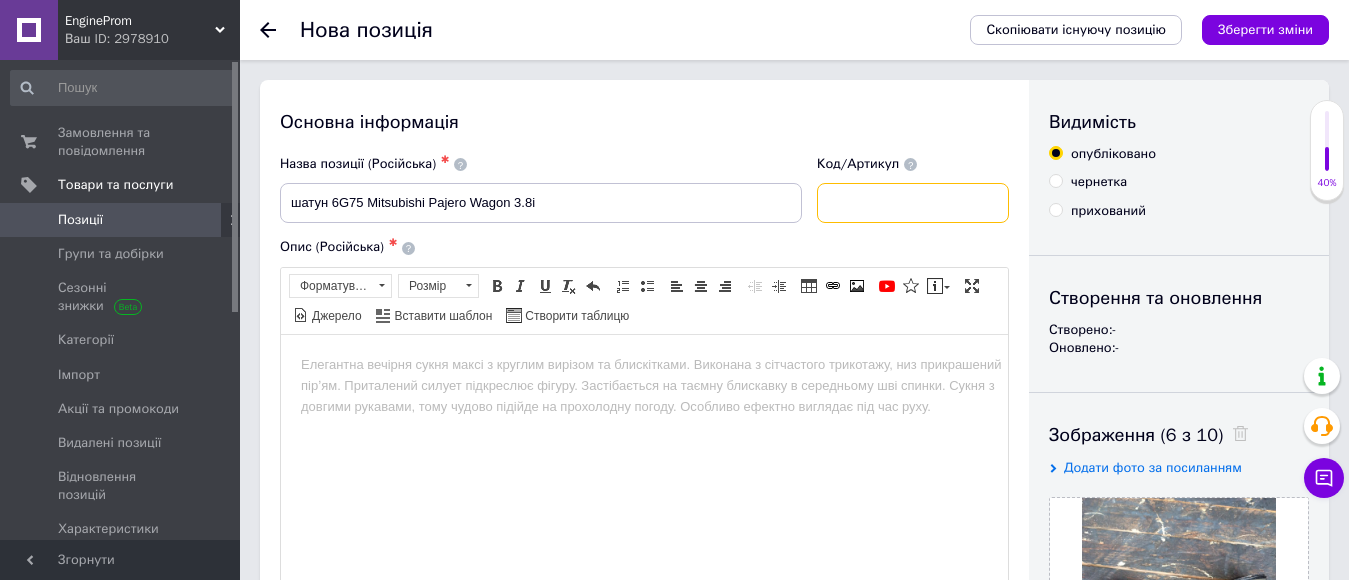 click at bounding box center (913, 203) 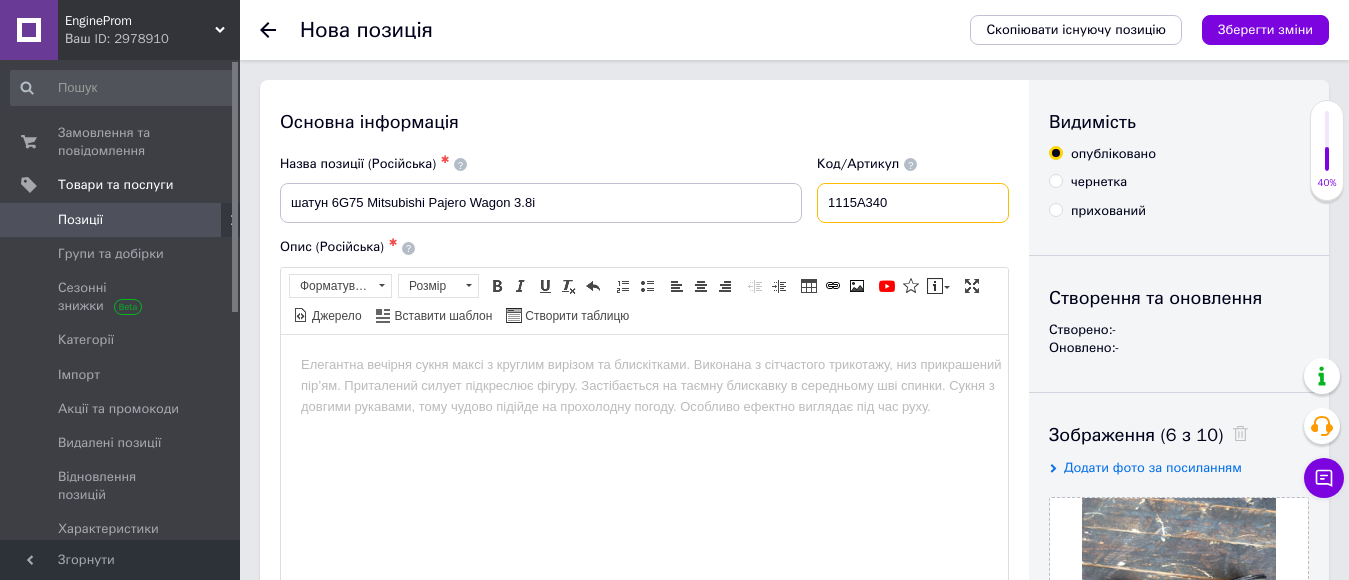 type on "1115A340" 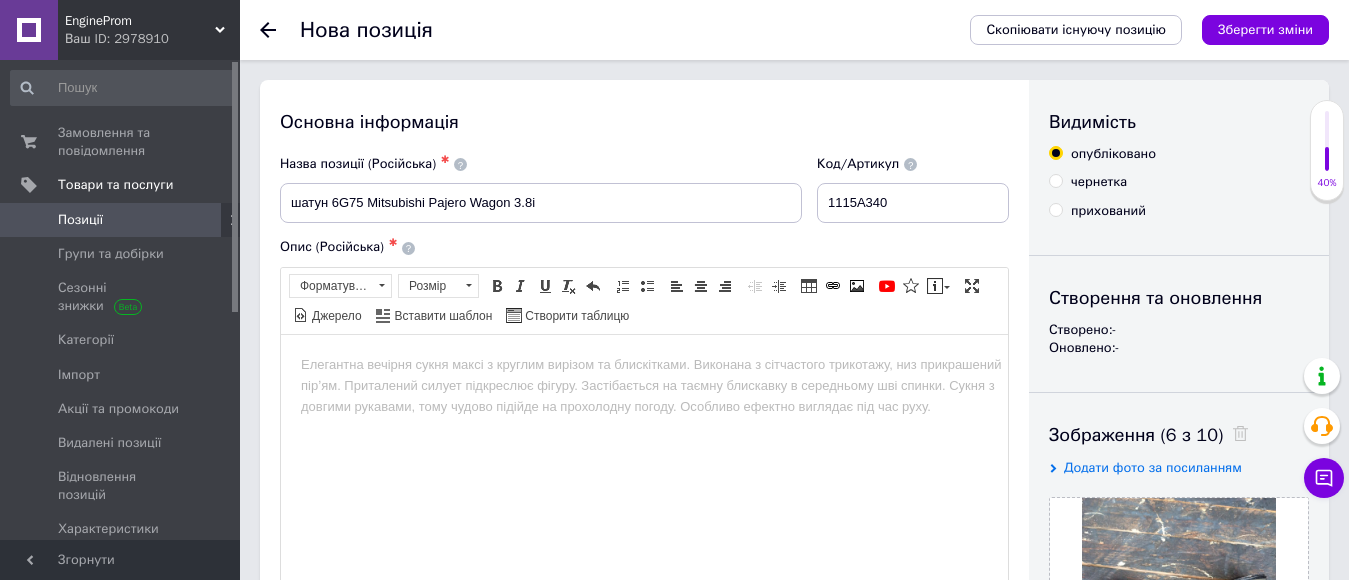 click at bounding box center [644, 364] 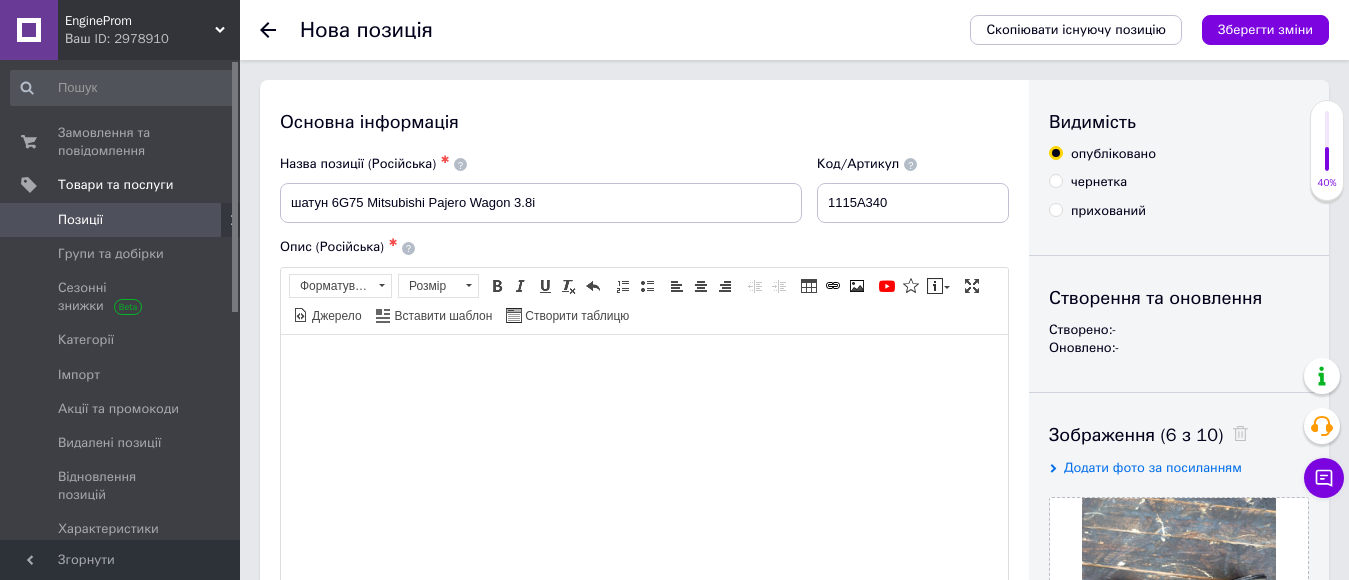 type 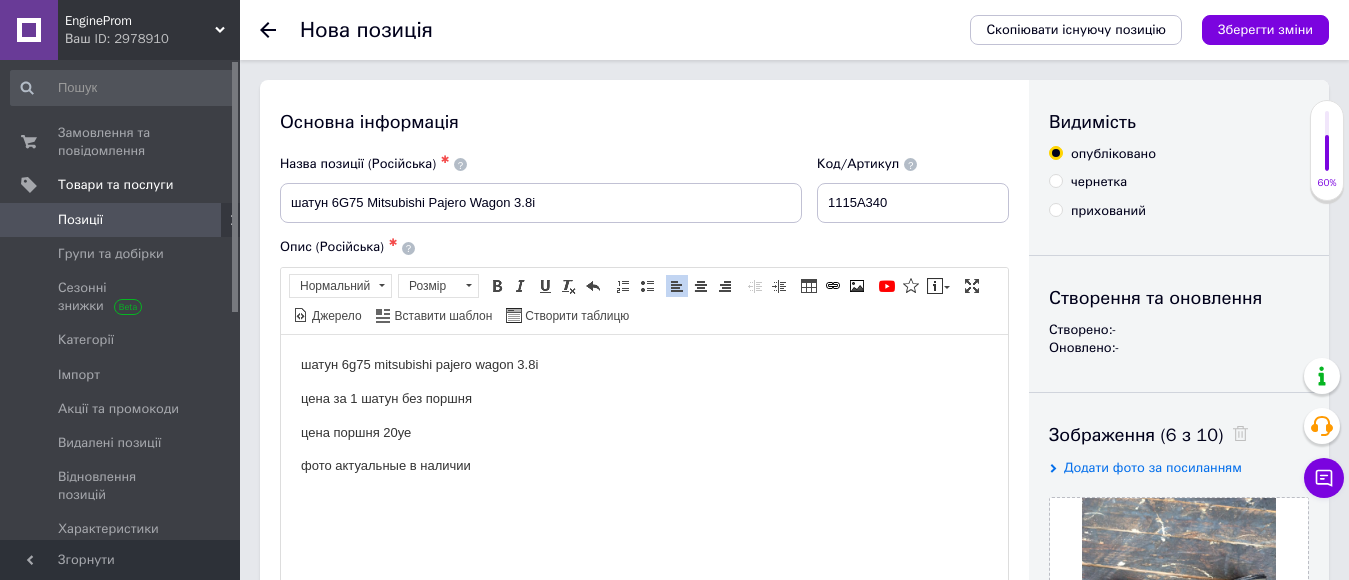 click at bounding box center (644, 499) 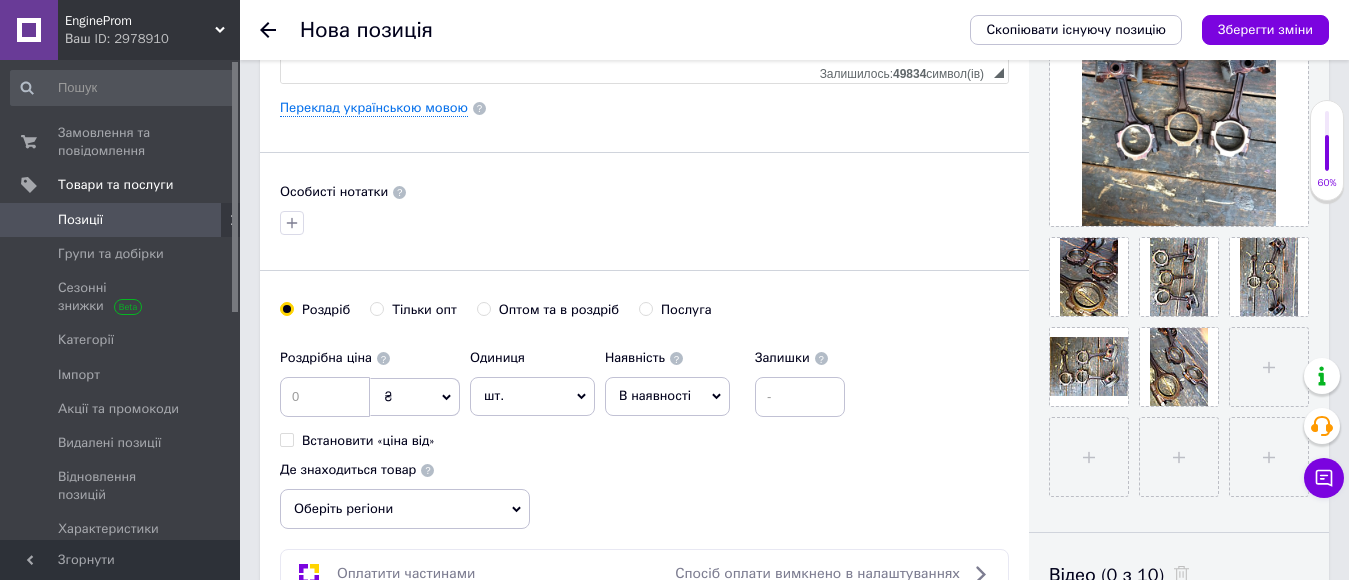 scroll, scrollTop: 600, scrollLeft: 0, axis: vertical 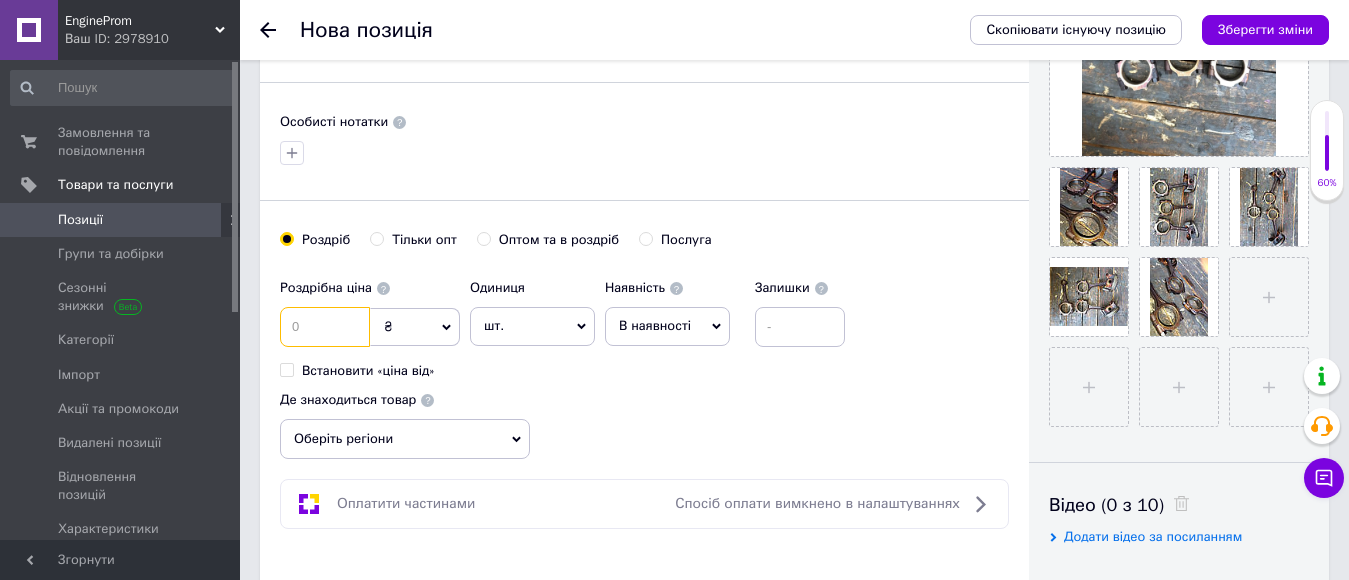 click at bounding box center (325, 327) 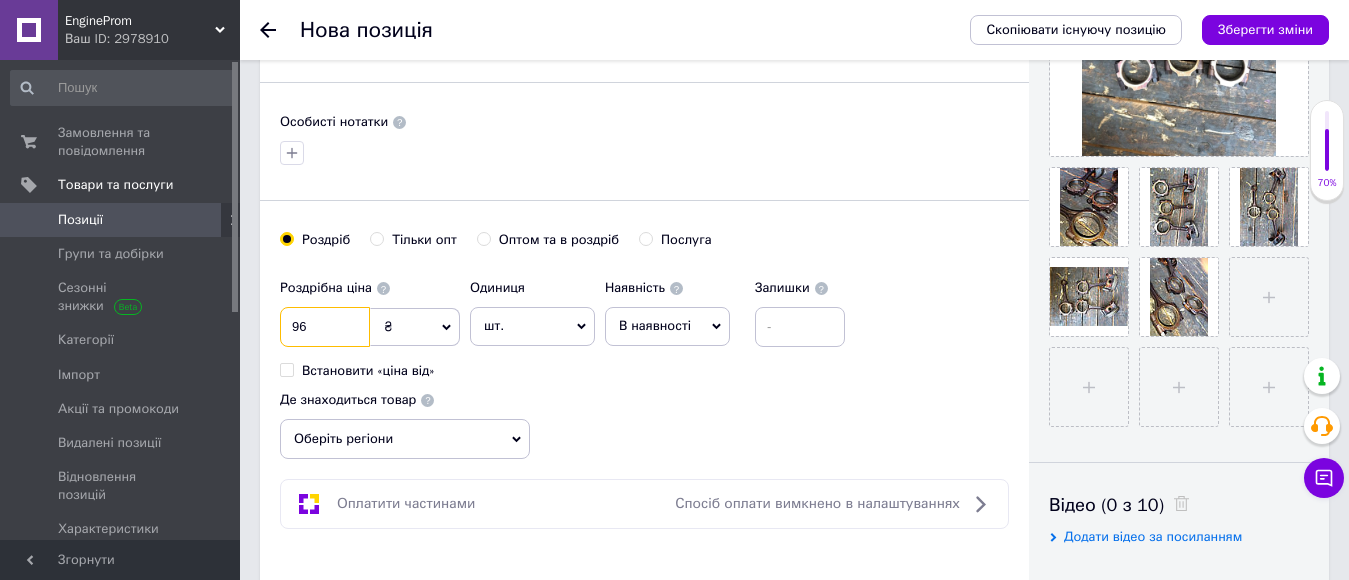 type on "96" 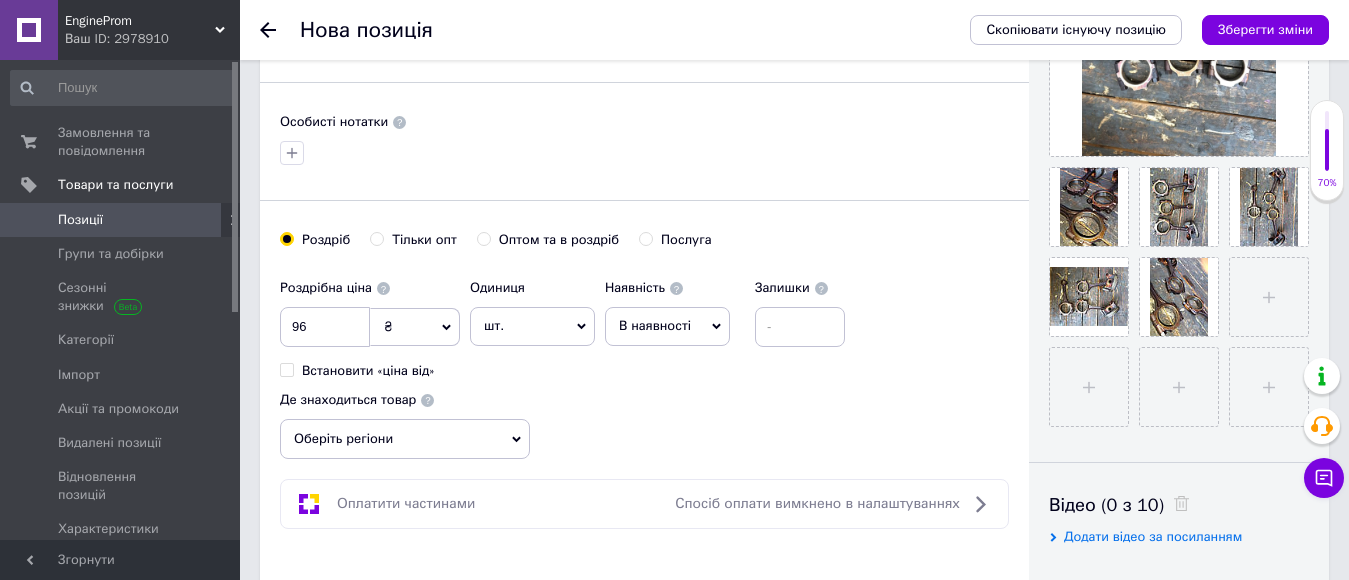 click on "₴" at bounding box center [415, 327] 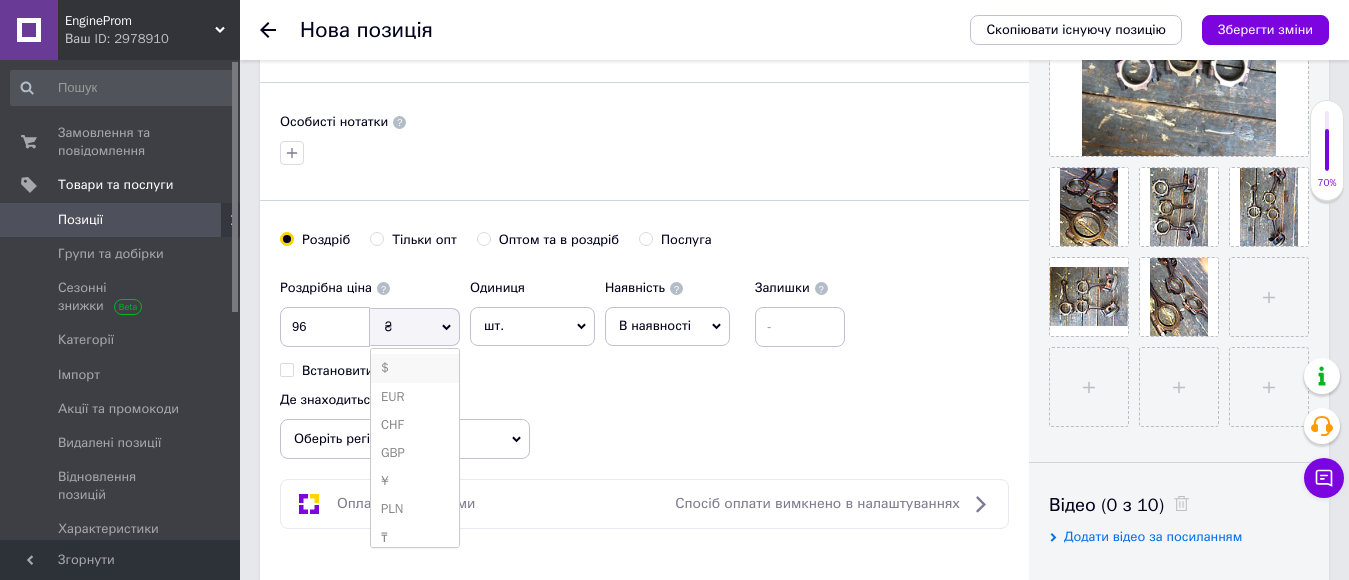 click on "$" at bounding box center (415, 368) 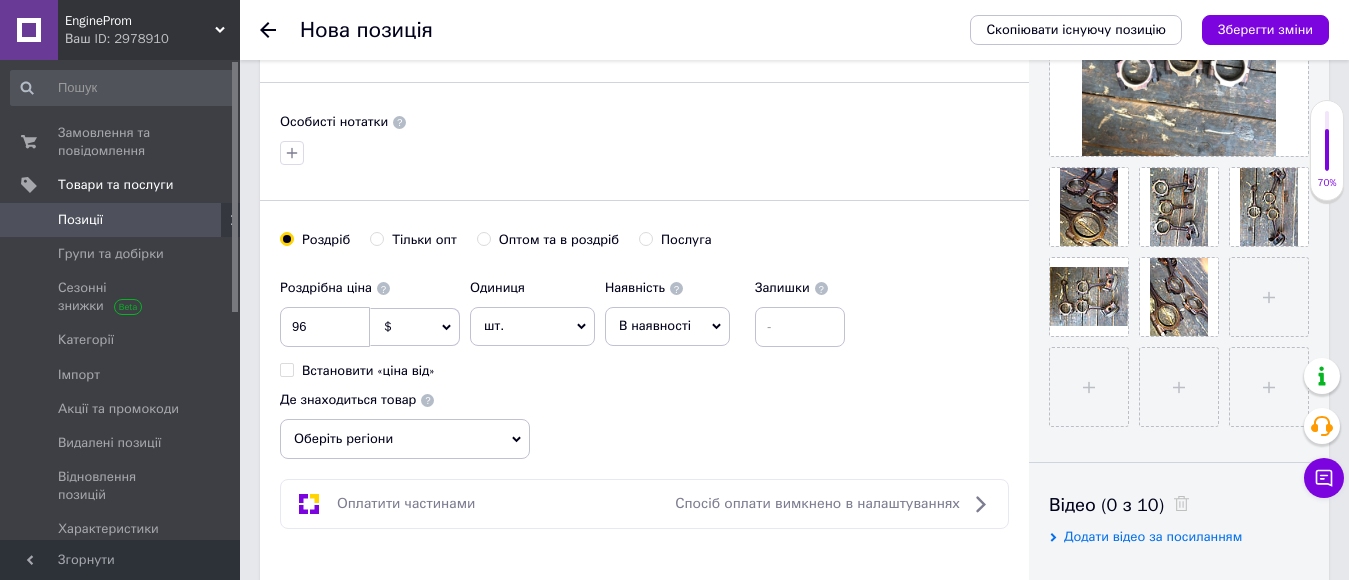 click on "В наявності" at bounding box center (667, 326) 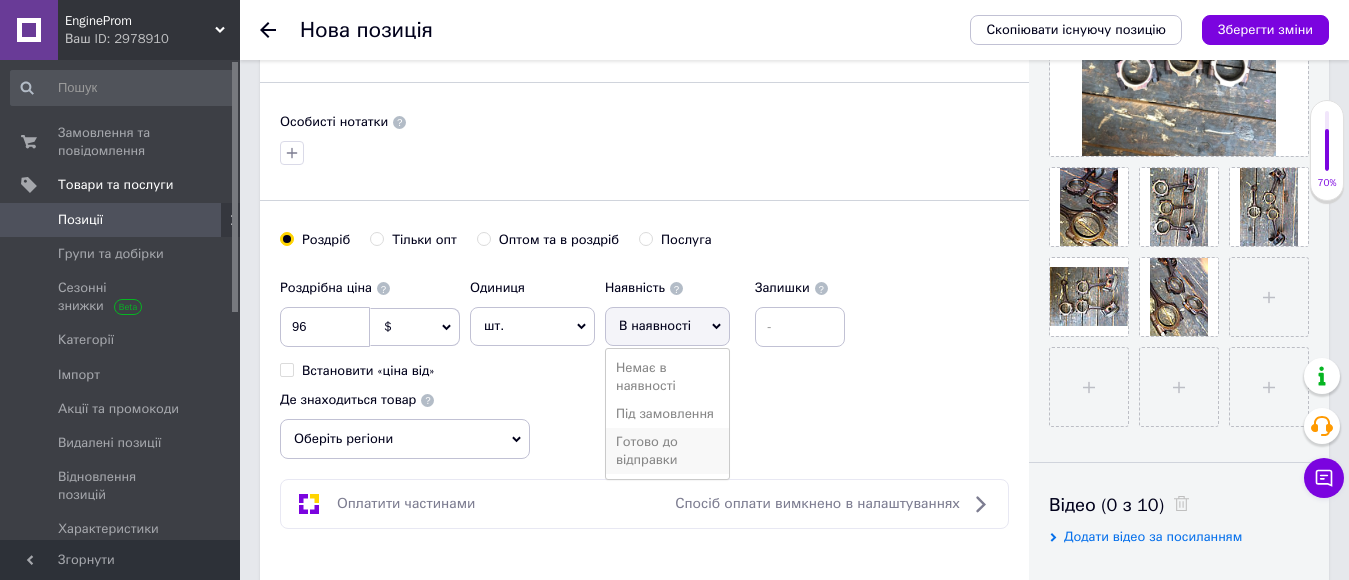 click on "Готово до відправки" at bounding box center (667, 451) 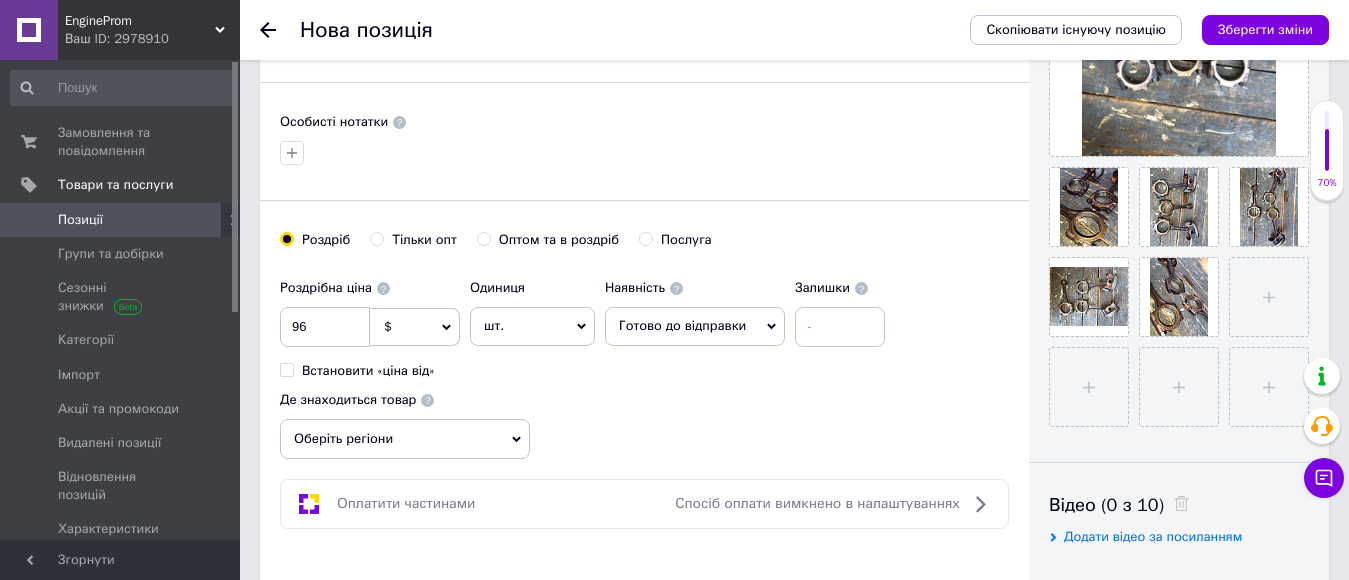 click on "шт." at bounding box center [532, 326] 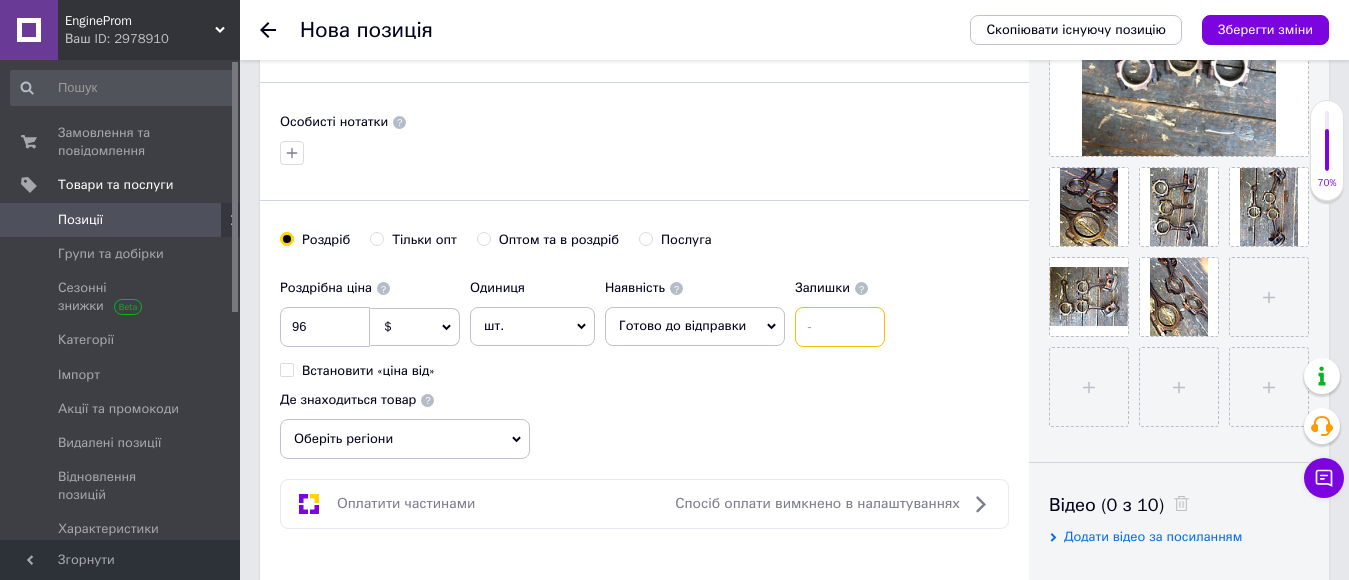 click at bounding box center [840, 327] 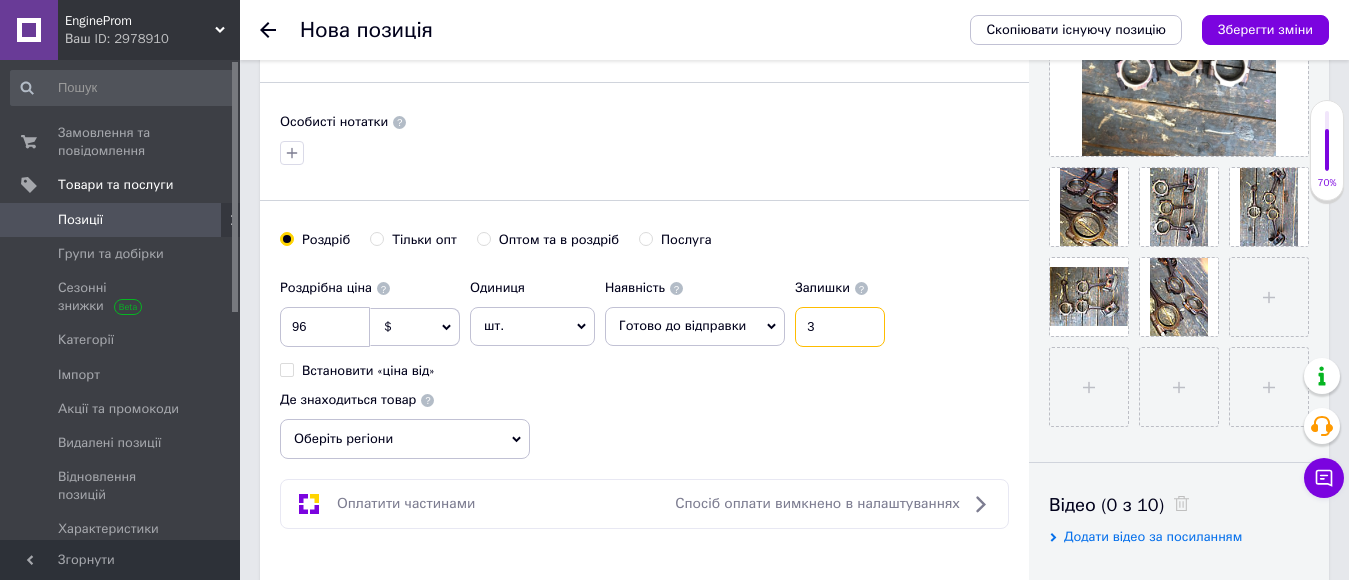 type on "3" 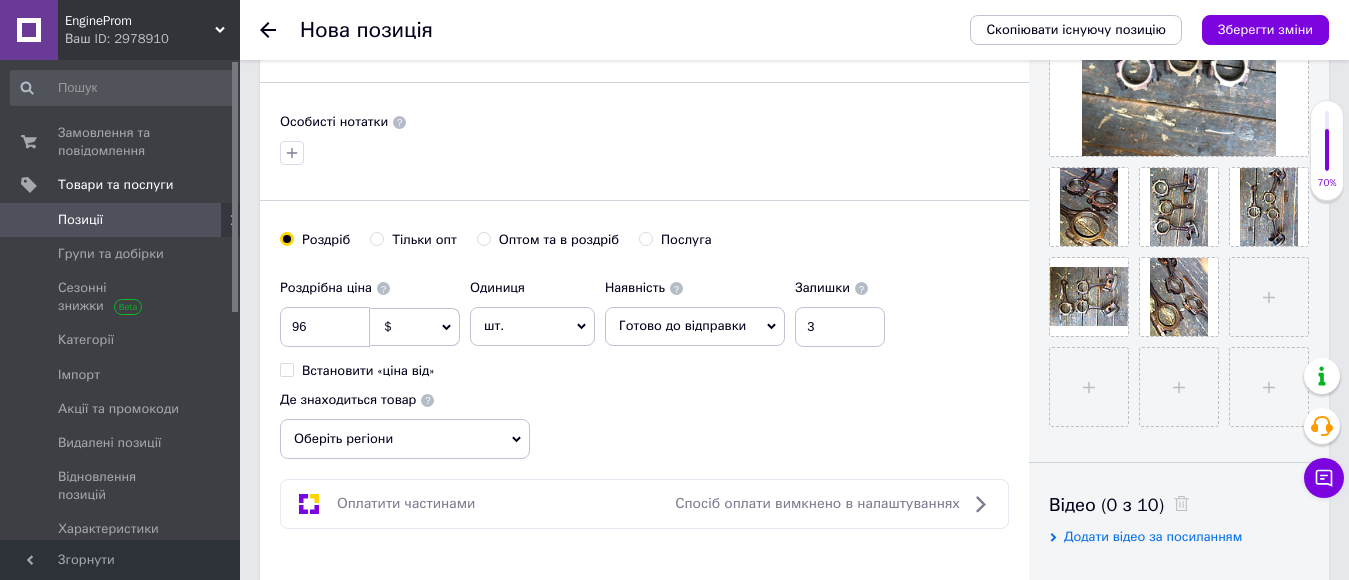 click on "Оберіть регіони" at bounding box center (405, 439) 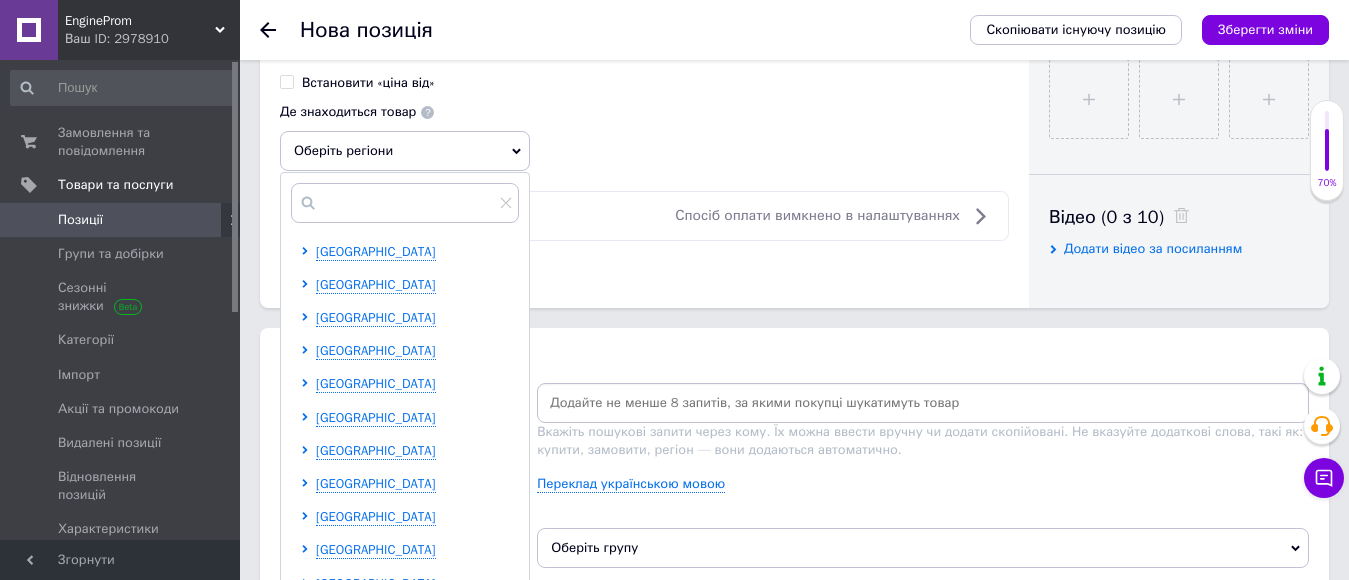 scroll, scrollTop: 900, scrollLeft: 0, axis: vertical 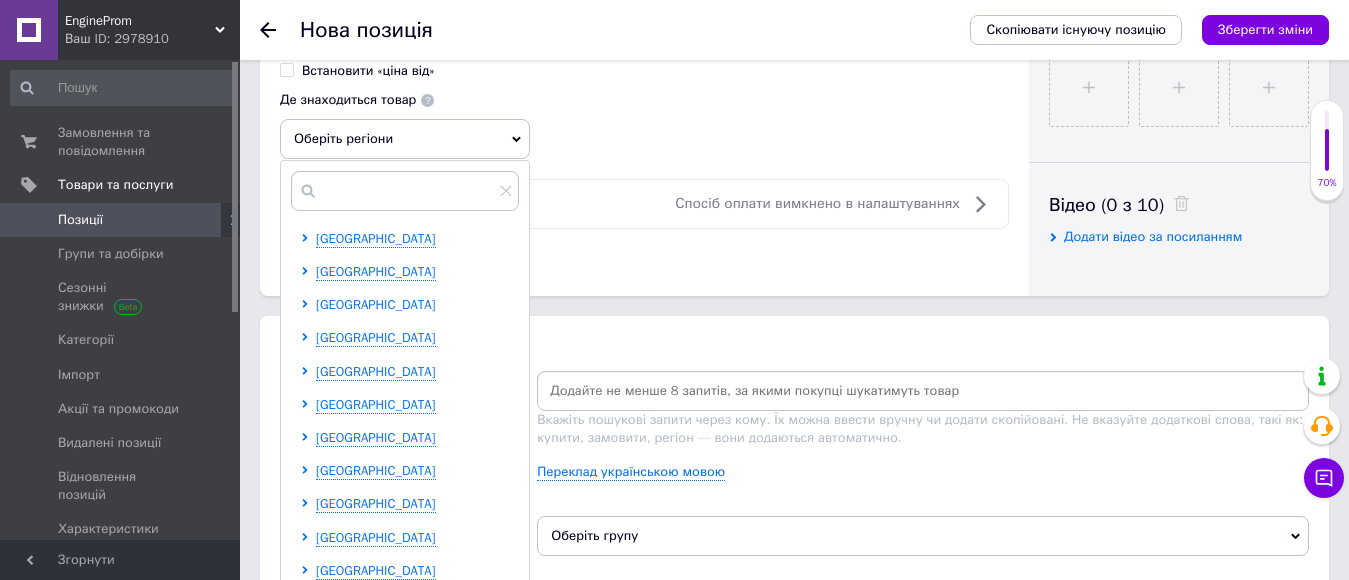 click on "Київська область" at bounding box center (376, 304) 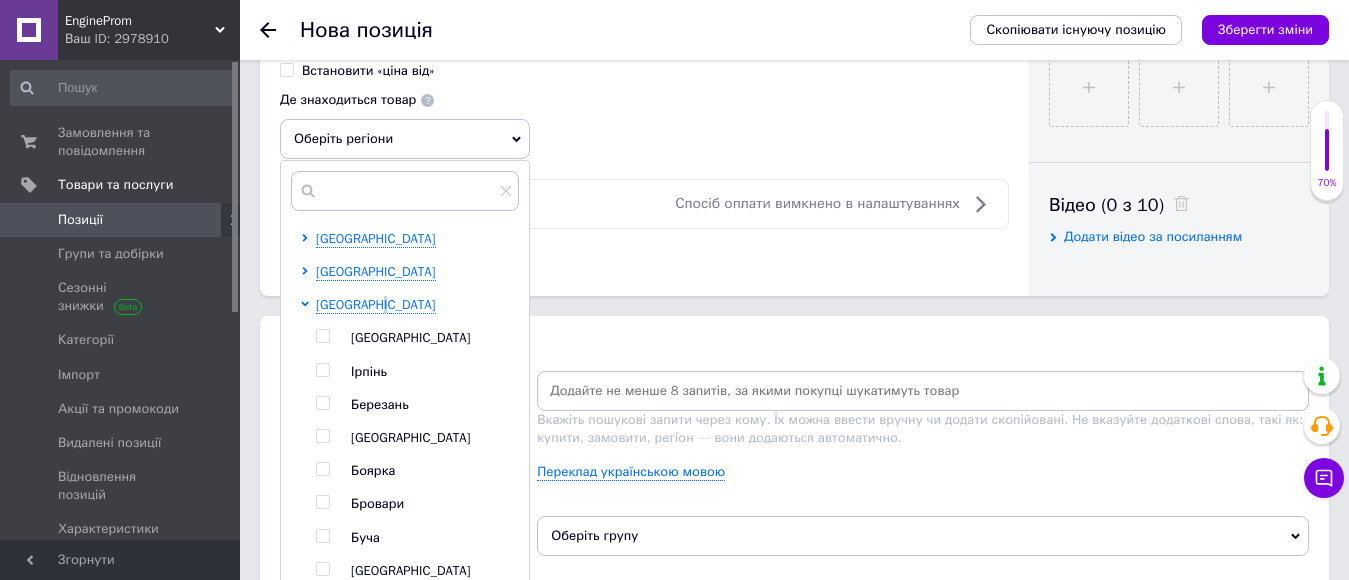 click at bounding box center [322, 336] 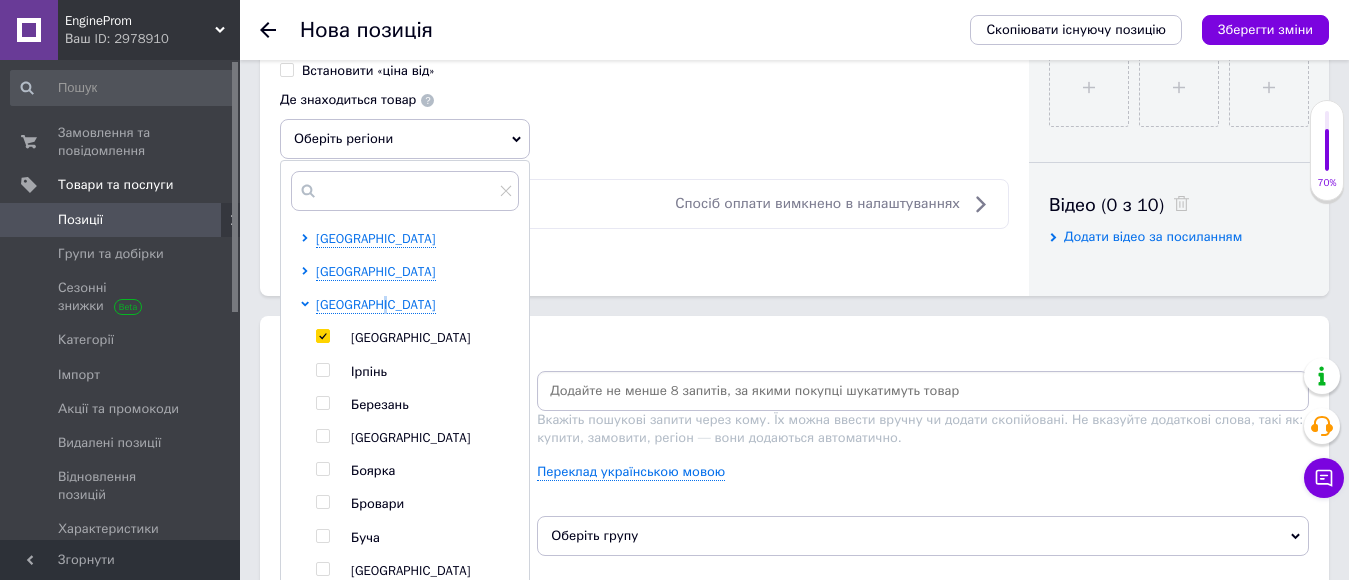 checkbox on "true" 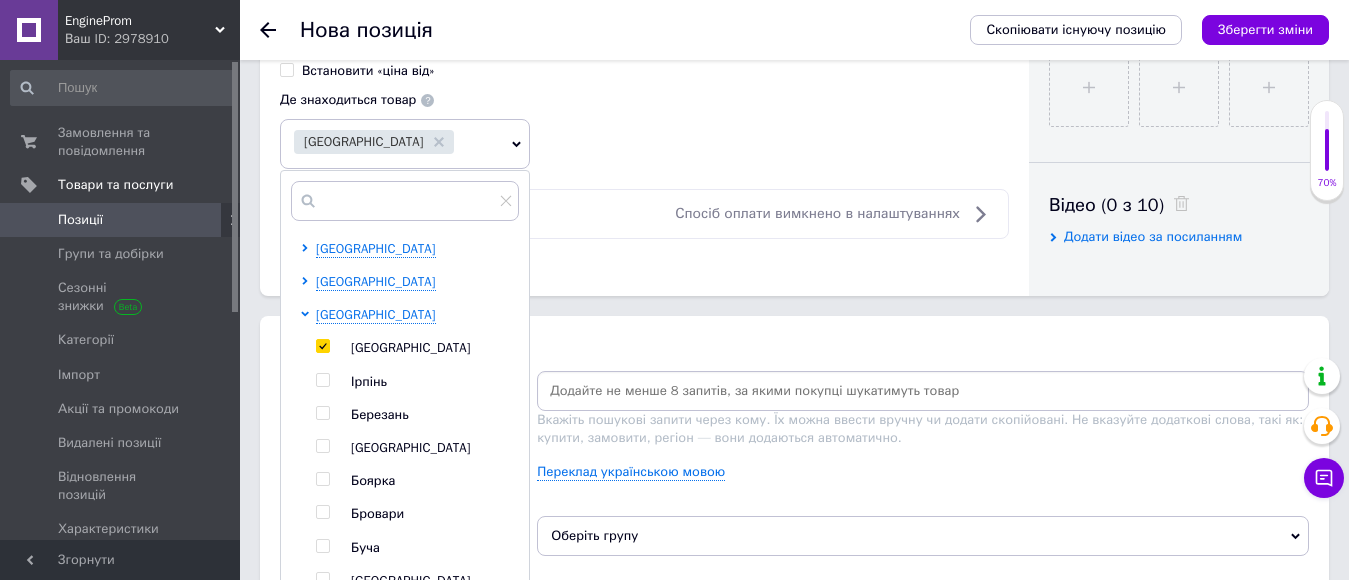 click at bounding box center (923, 391) 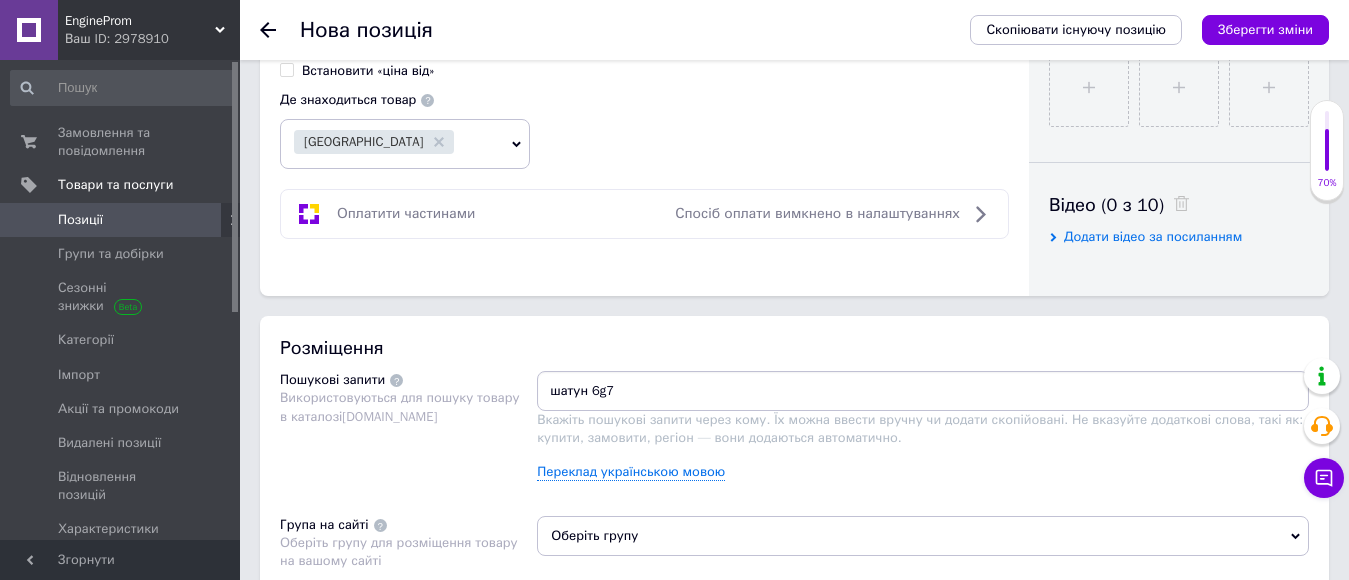 type on "шатун 6g75" 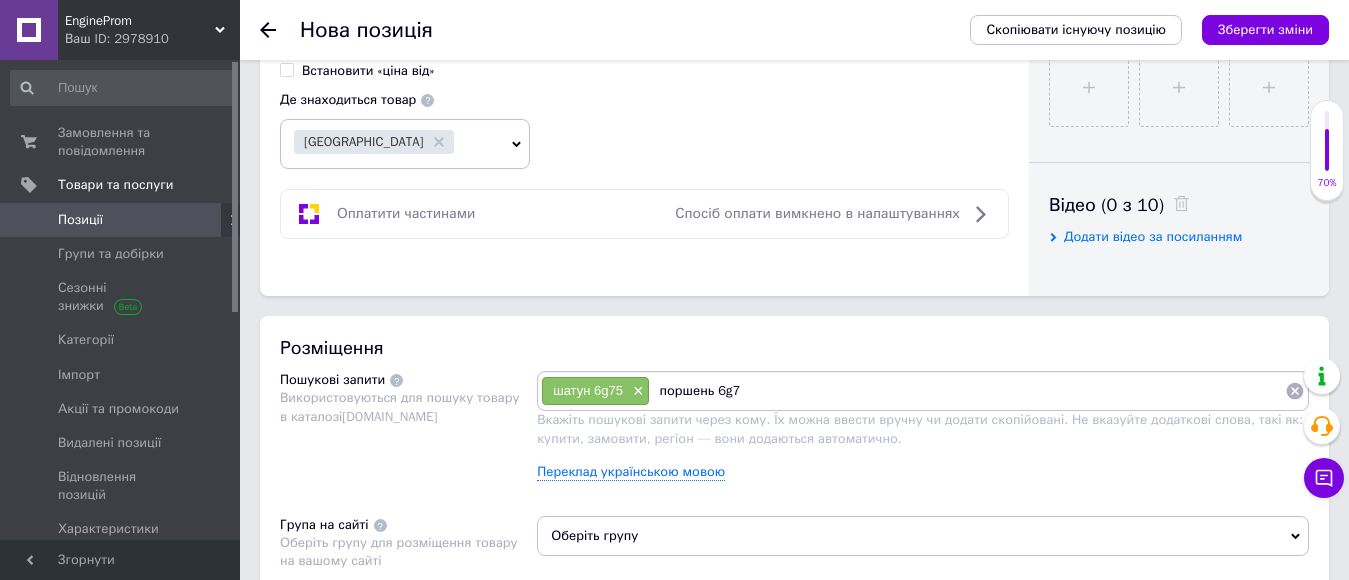 type on "поршень 6g75" 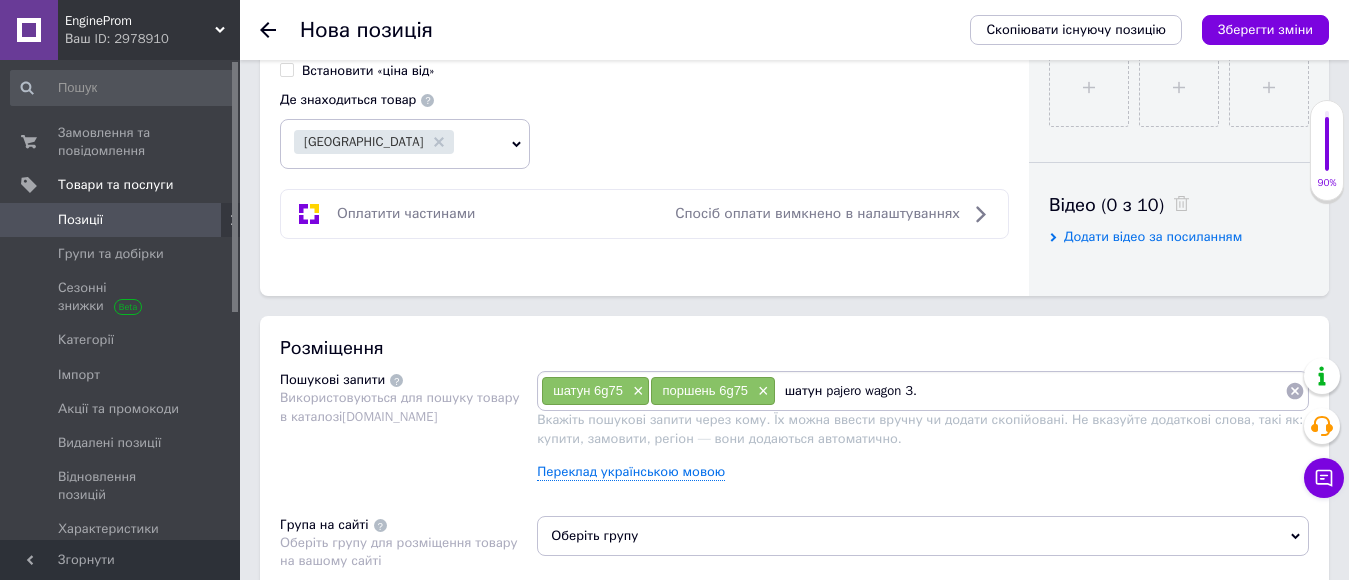 type on "шатун pajero wagon 3.8" 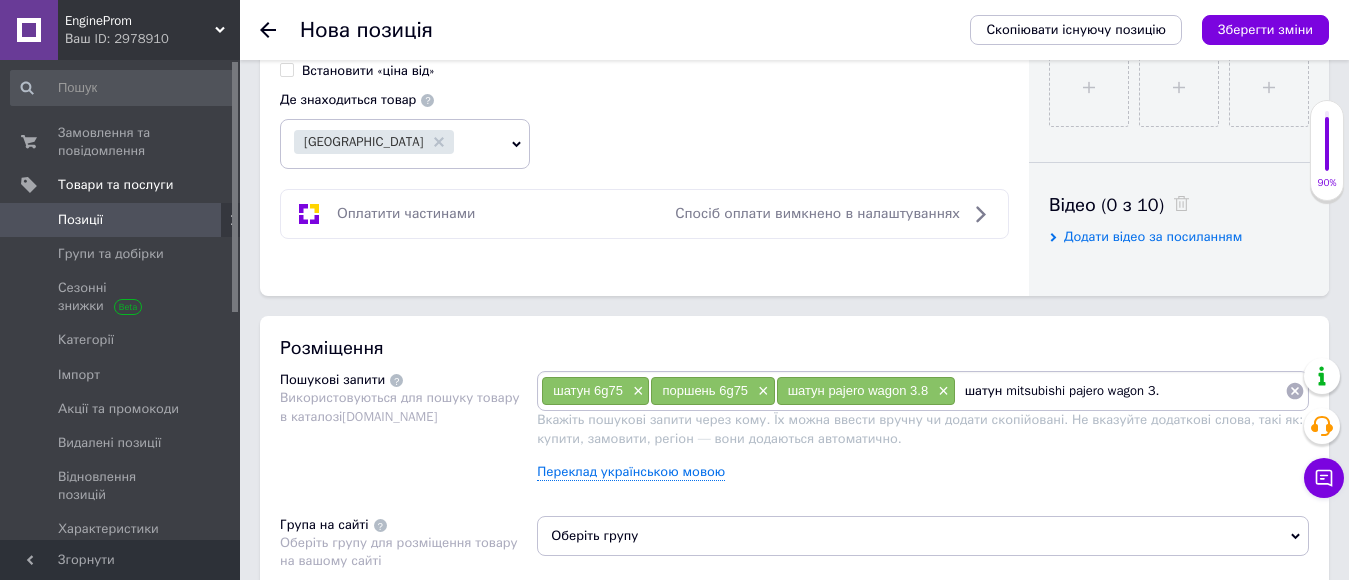 type on "шатун mitsubishi pajero wagon 3.8" 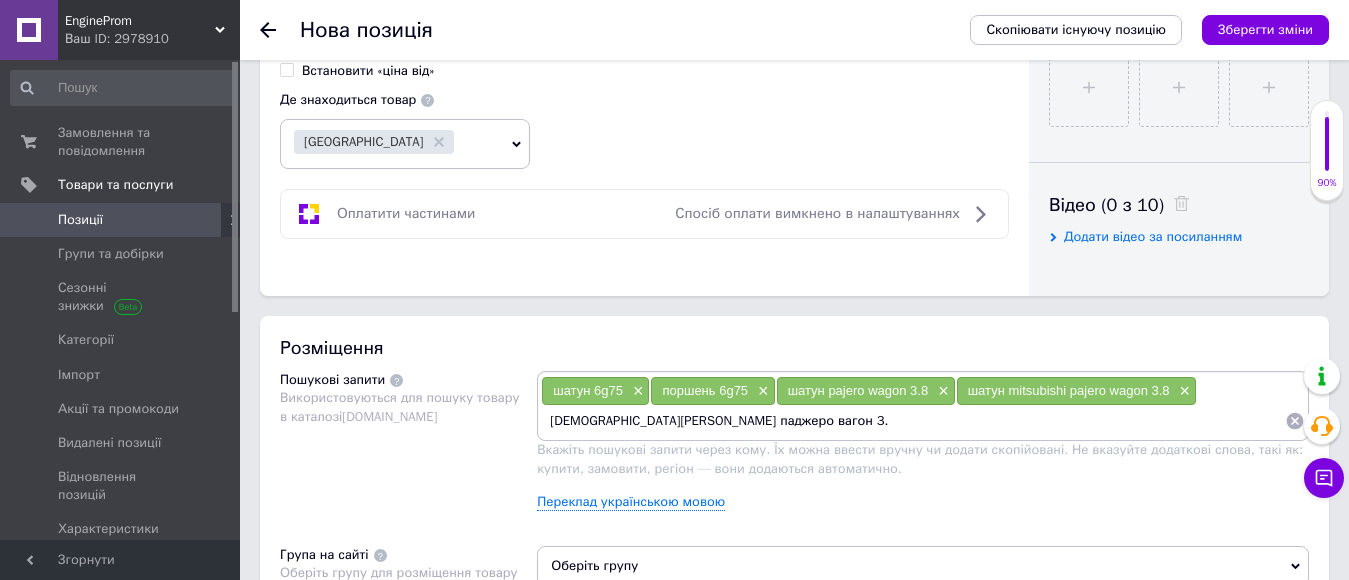 type on "шатун митсубиши паджеро вагон 3.8" 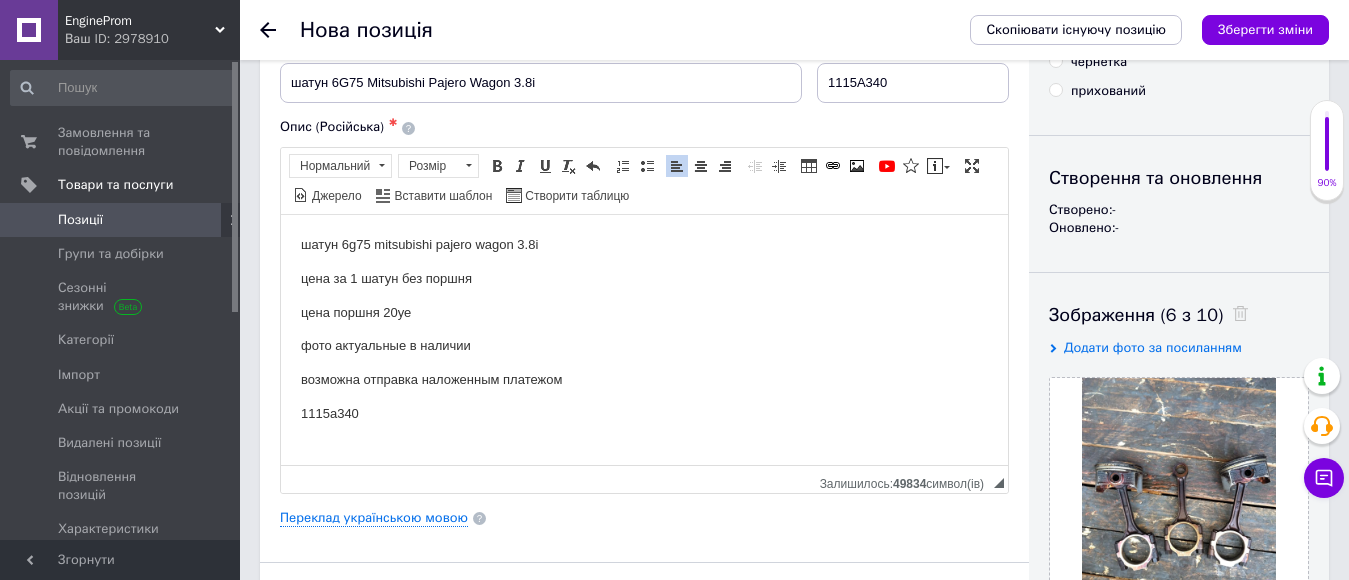 scroll, scrollTop: 0, scrollLeft: 0, axis: both 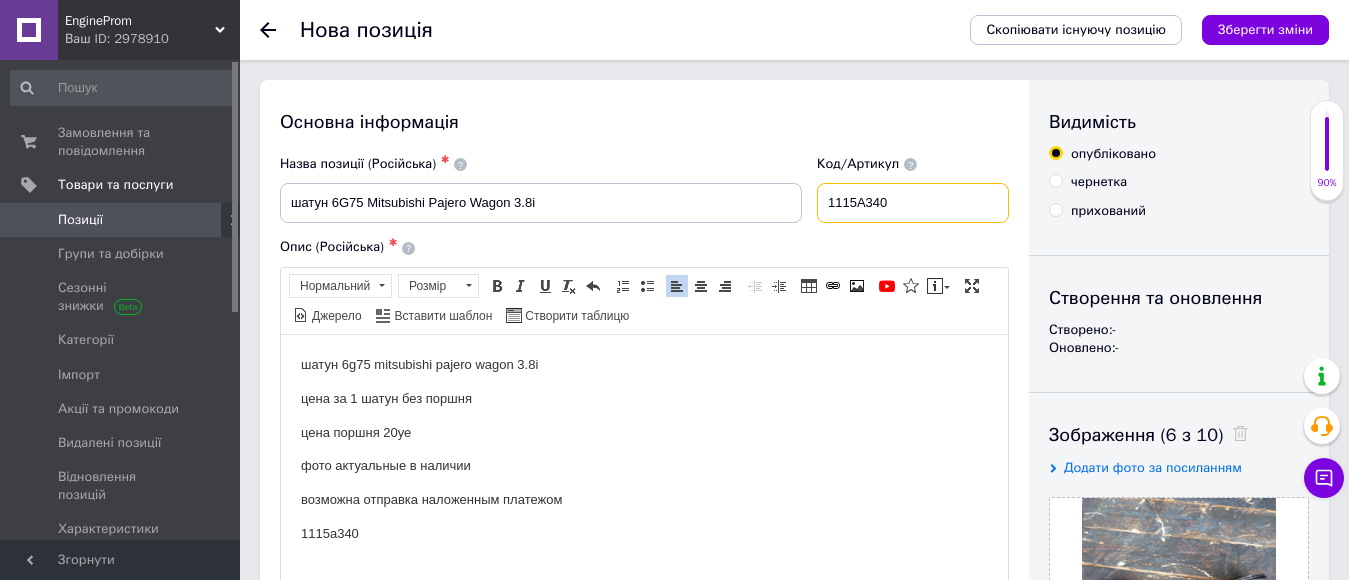 drag, startPoint x: 903, startPoint y: 197, endPoint x: 826, endPoint y: 206, distance: 77.52419 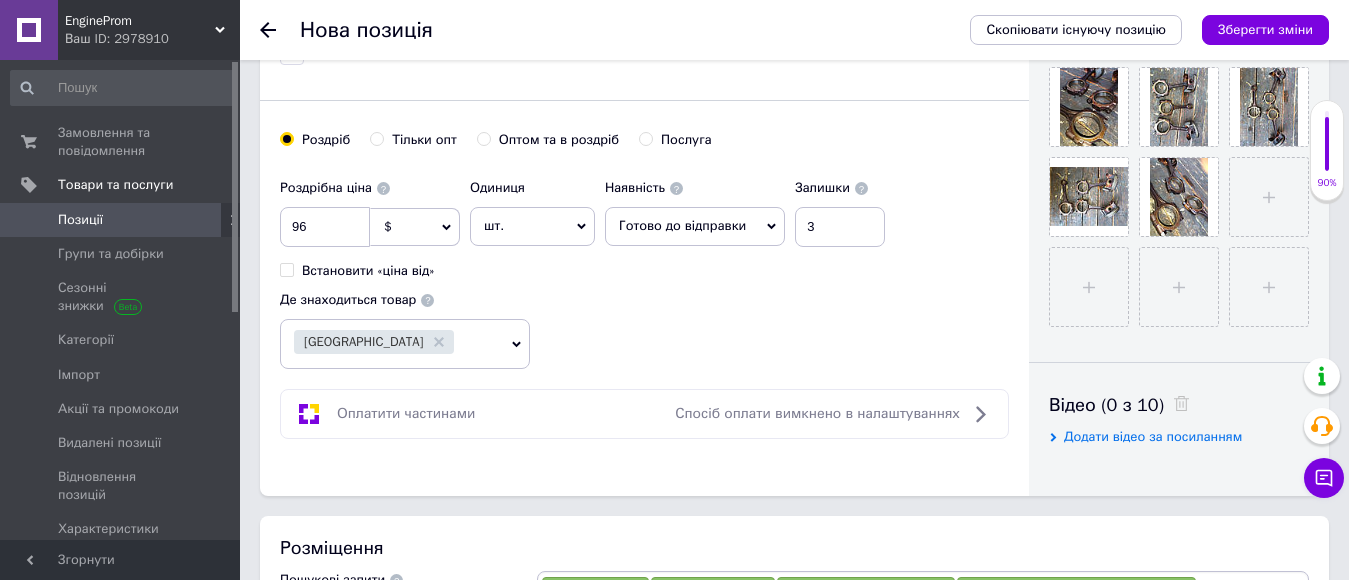scroll, scrollTop: 1000, scrollLeft: 0, axis: vertical 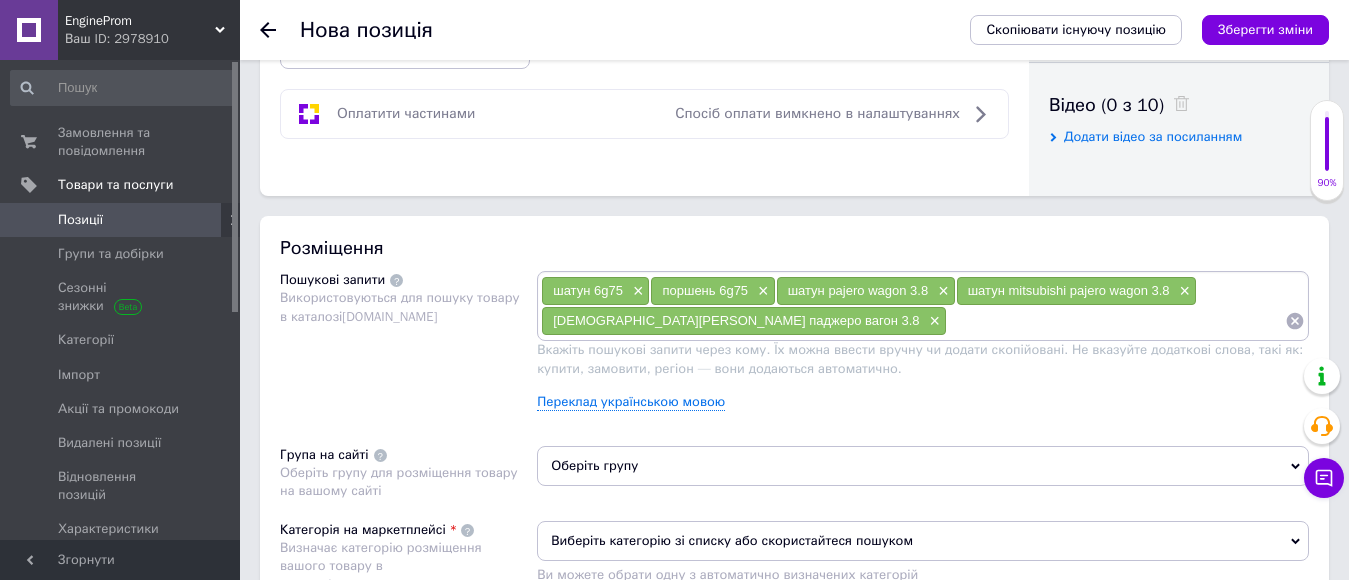 click at bounding box center [1116, 321] 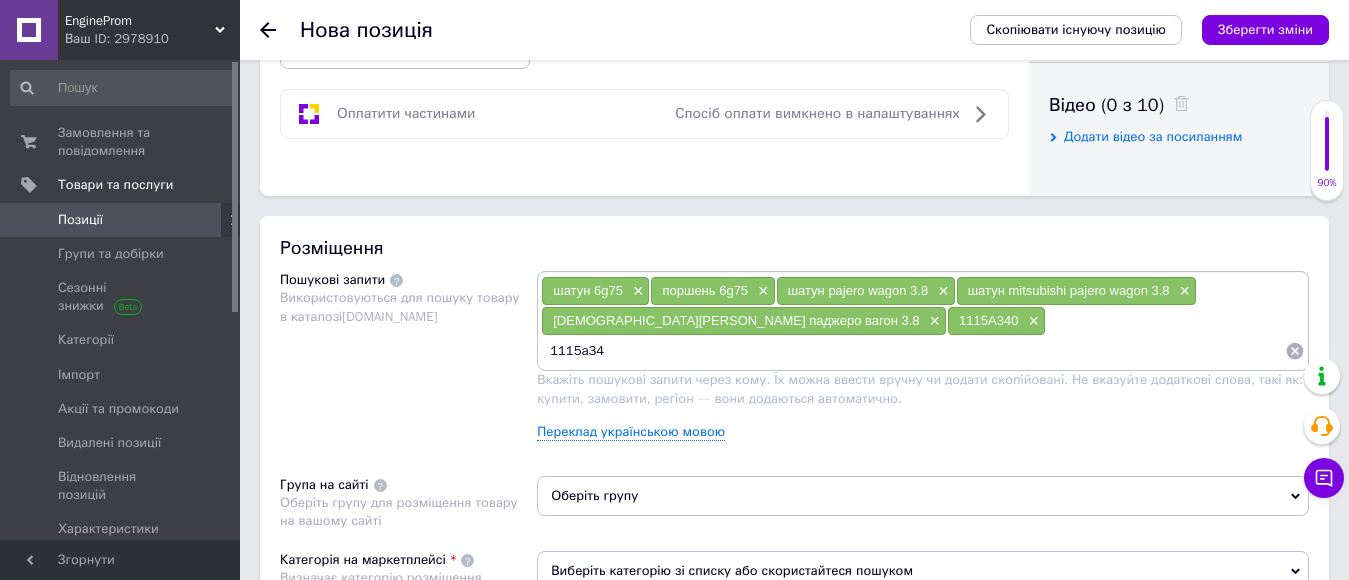 type on "1115a340" 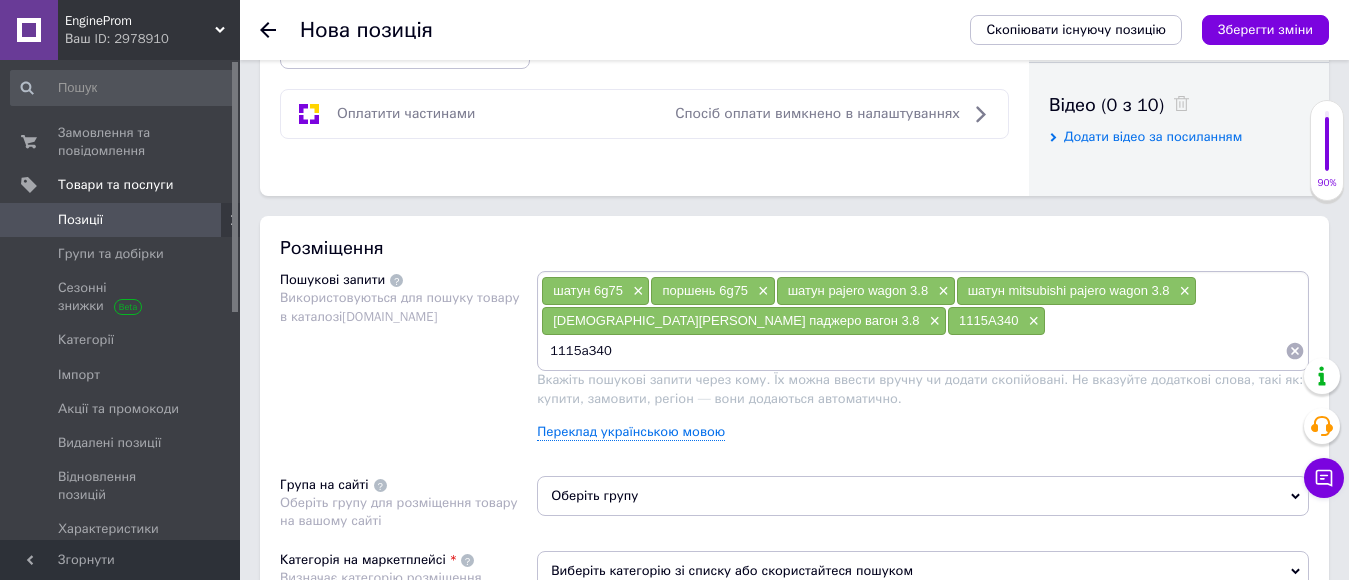 type 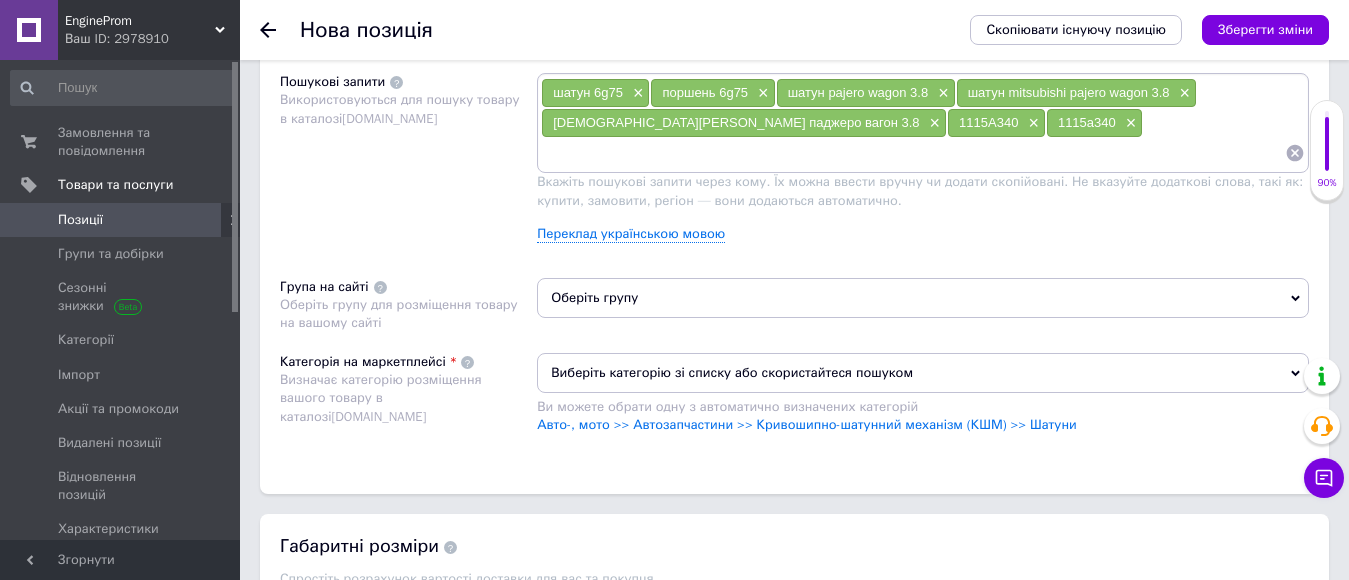 scroll, scrollTop: 1200, scrollLeft: 0, axis: vertical 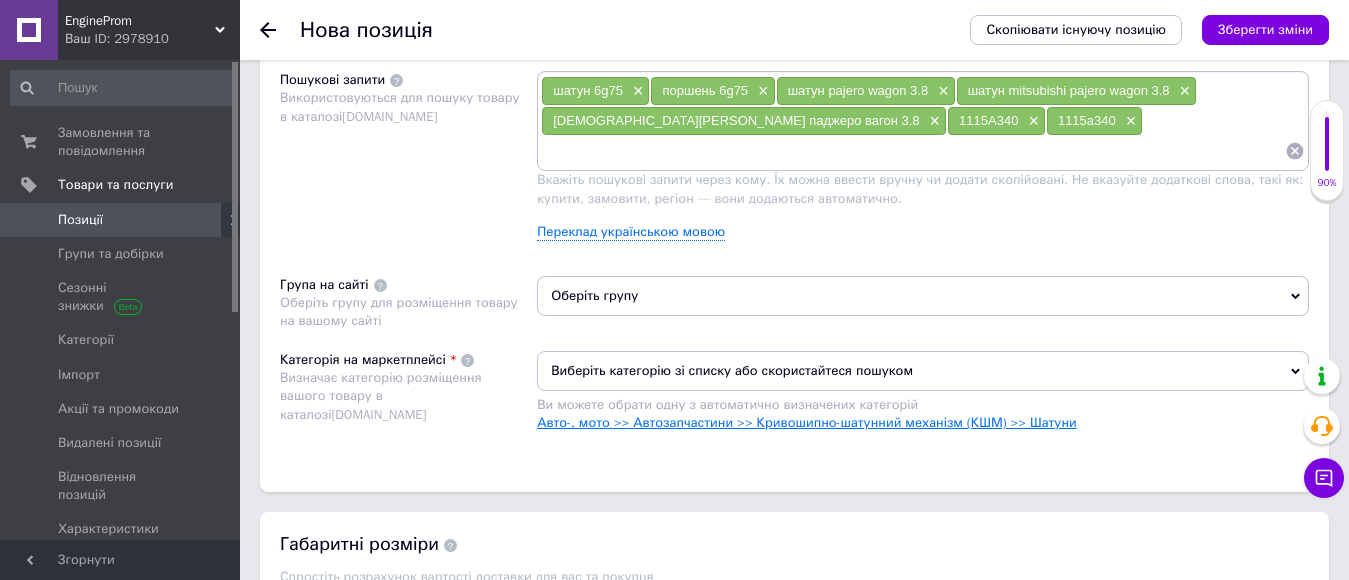 click on "Авто-, мото >> Автозапчастини >> Кривошипно-шатунний механізм (КШМ) >> Шатуни" at bounding box center (807, 422) 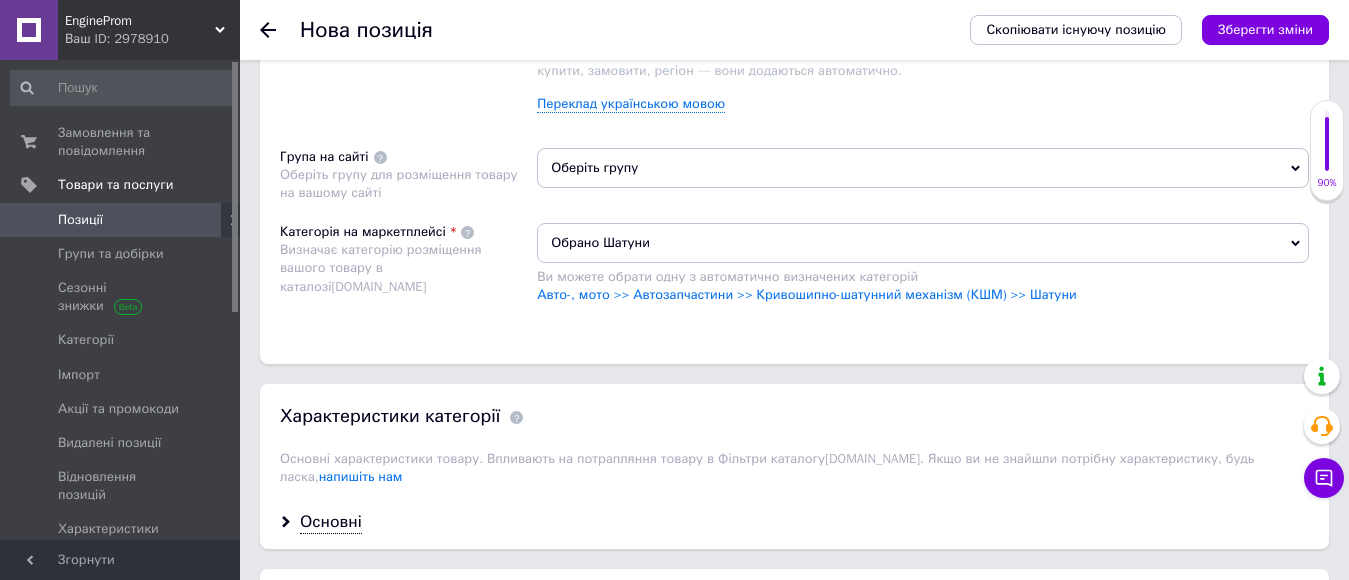 scroll, scrollTop: 1532, scrollLeft: 0, axis: vertical 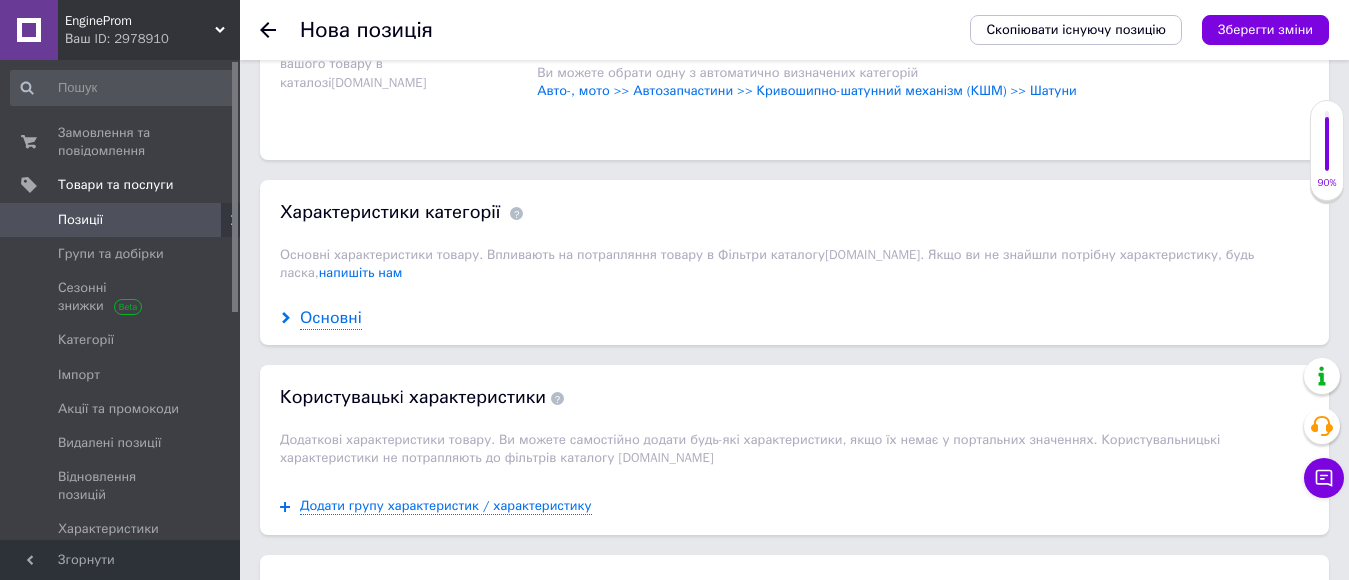 click on "Основні" at bounding box center (331, 318) 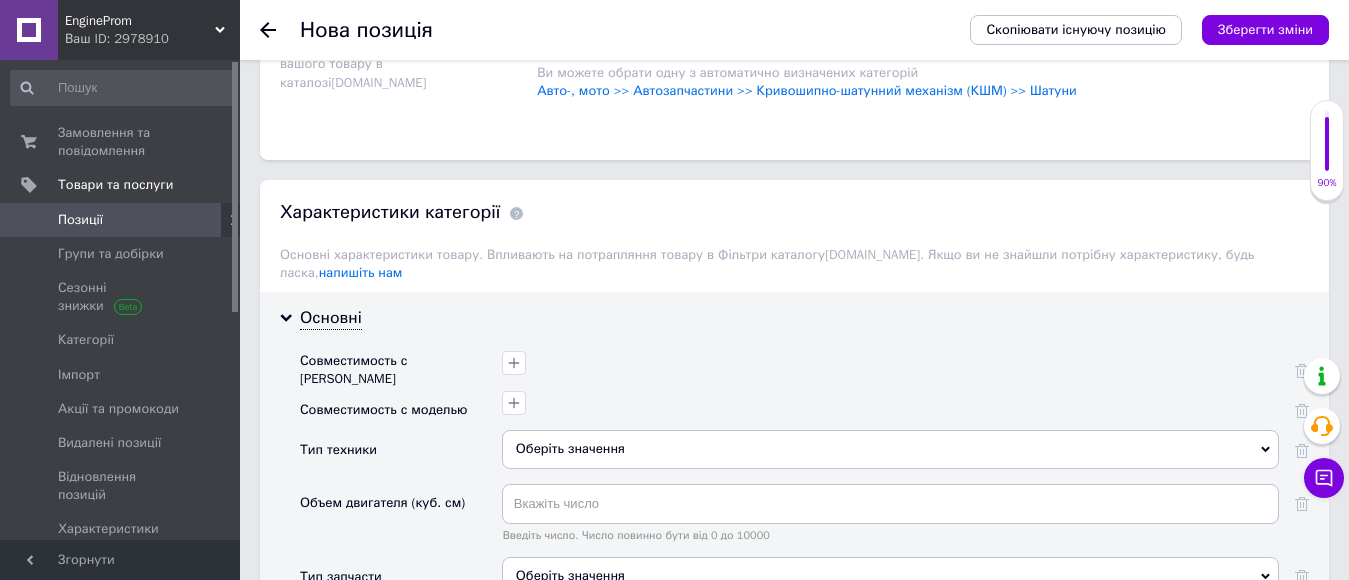 click on "Оберіть значення" at bounding box center (890, 449) 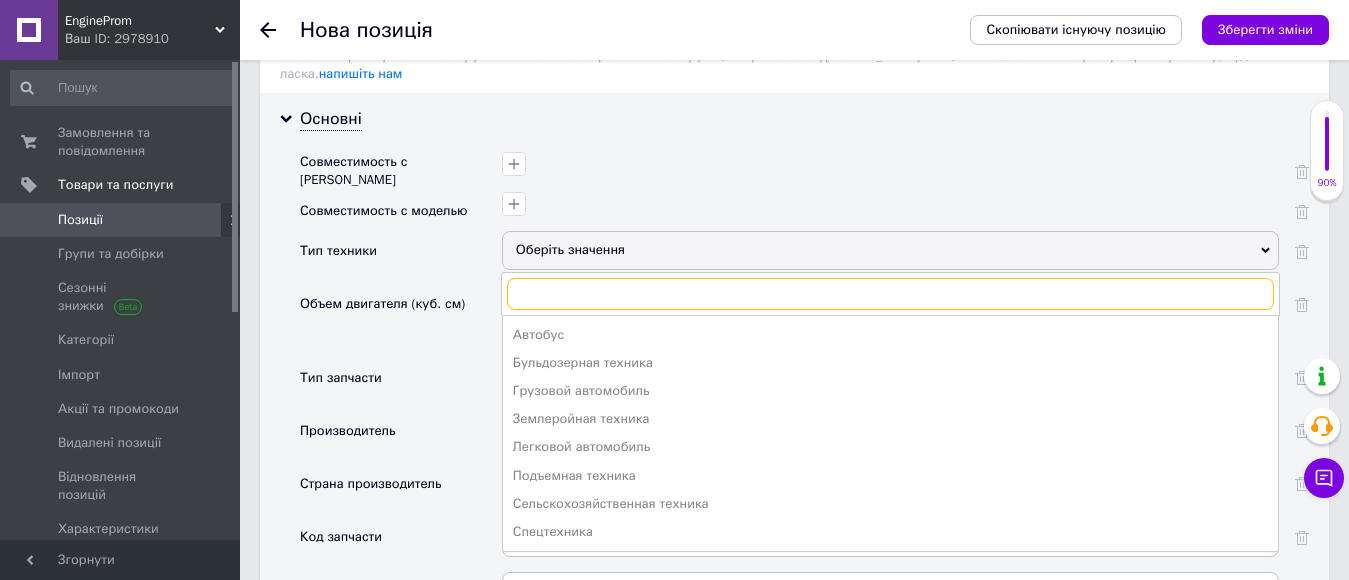 scroll, scrollTop: 1732, scrollLeft: 0, axis: vertical 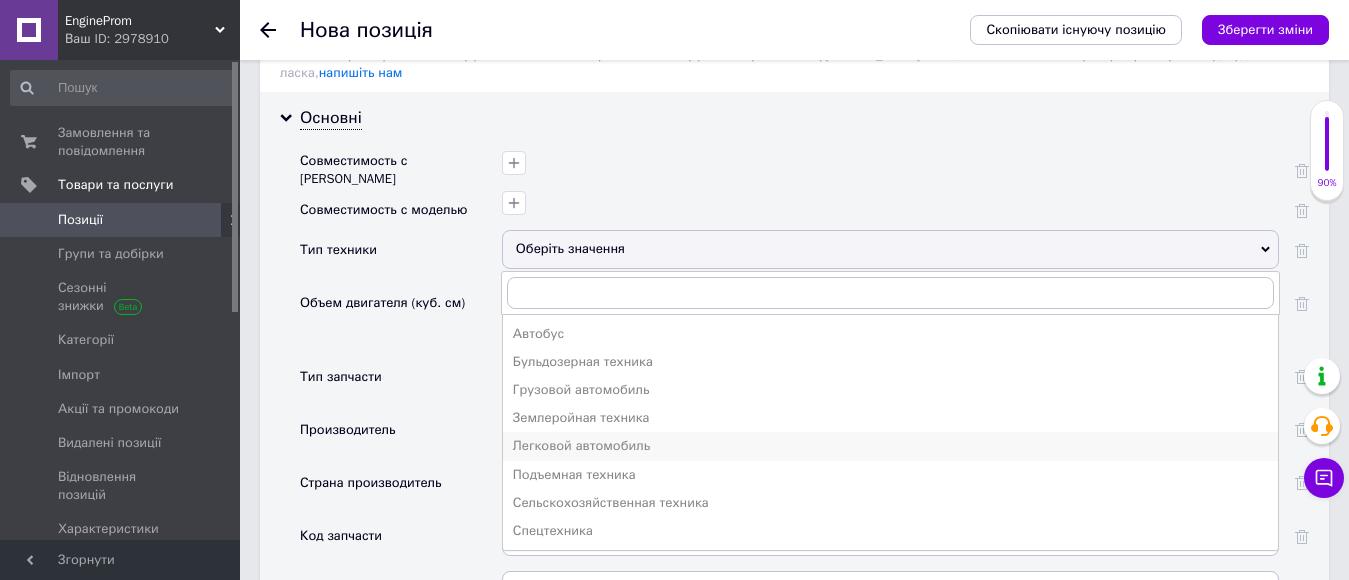 click on "Легковой автомобиль" at bounding box center [890, 446] 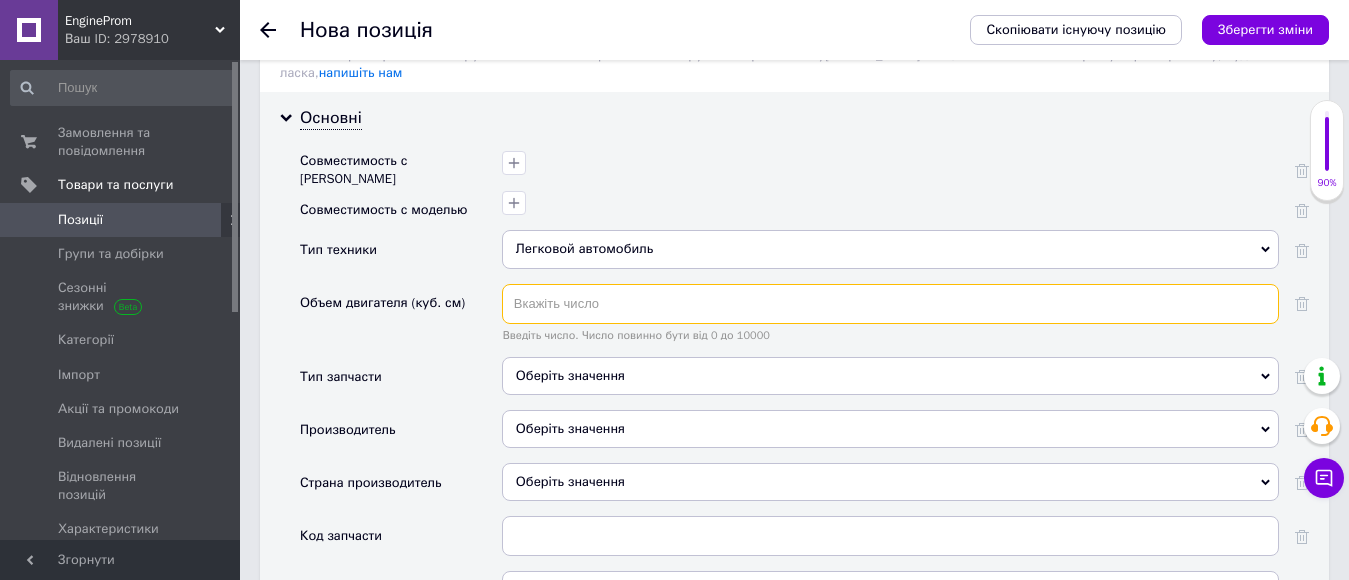 click at bounding box center (890, 304) 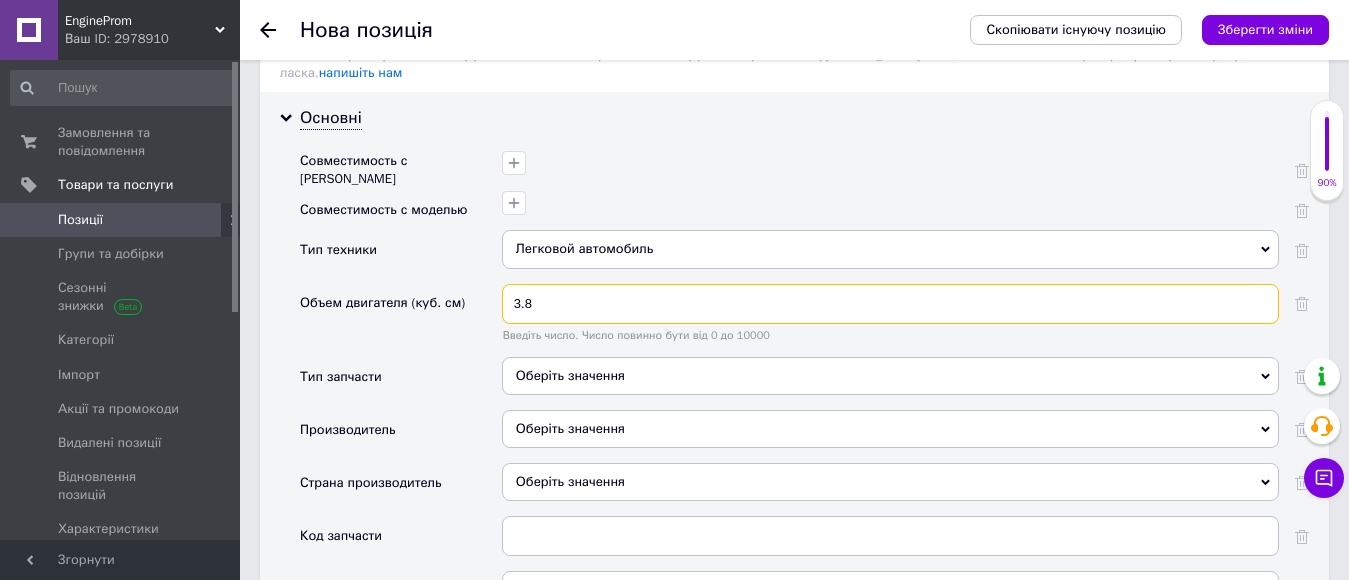 type on "3.8" 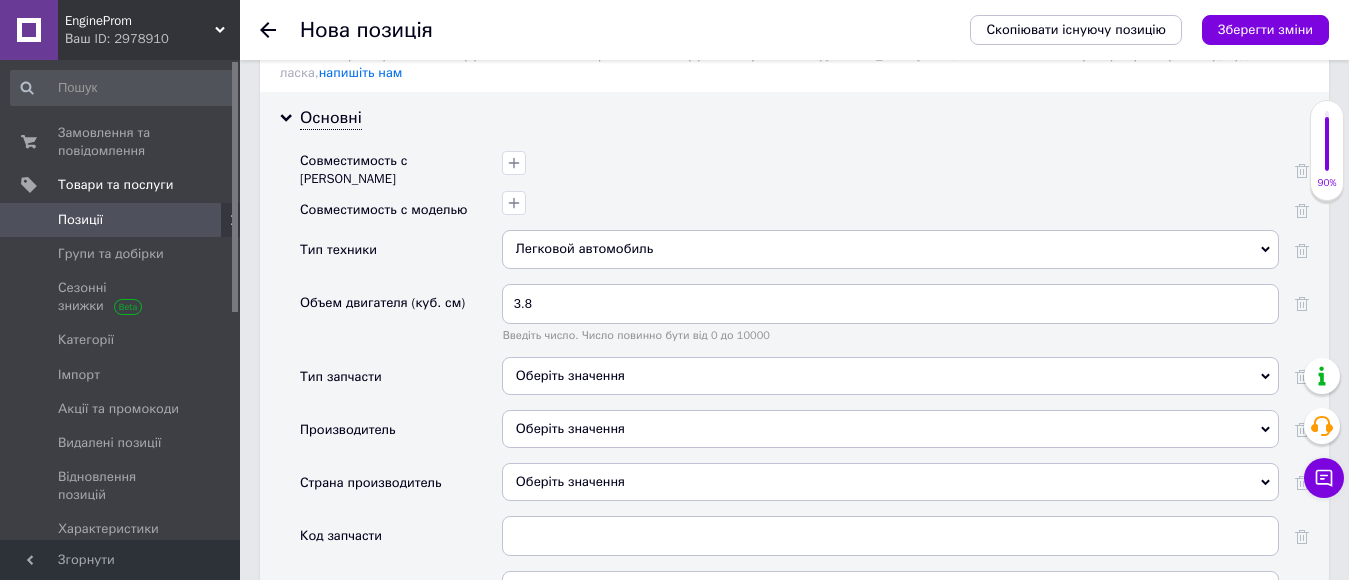click on "Оберіть значення" at bounding box center [890, 376] 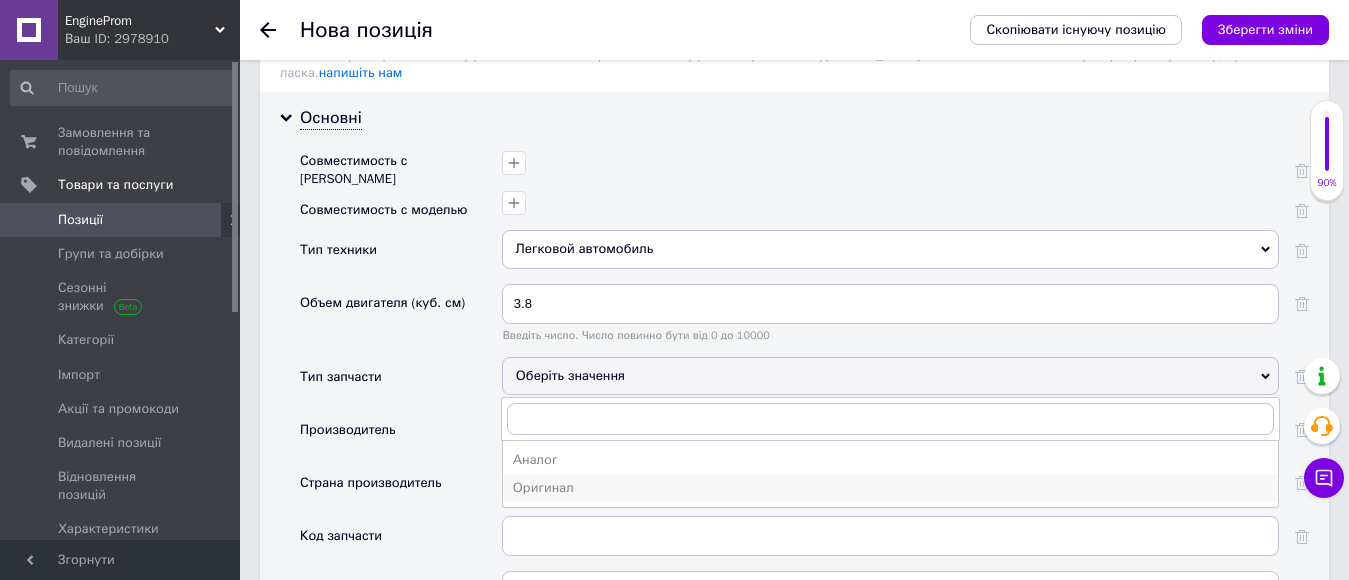 click on "Оригинал" at bounding box center (890, 488) 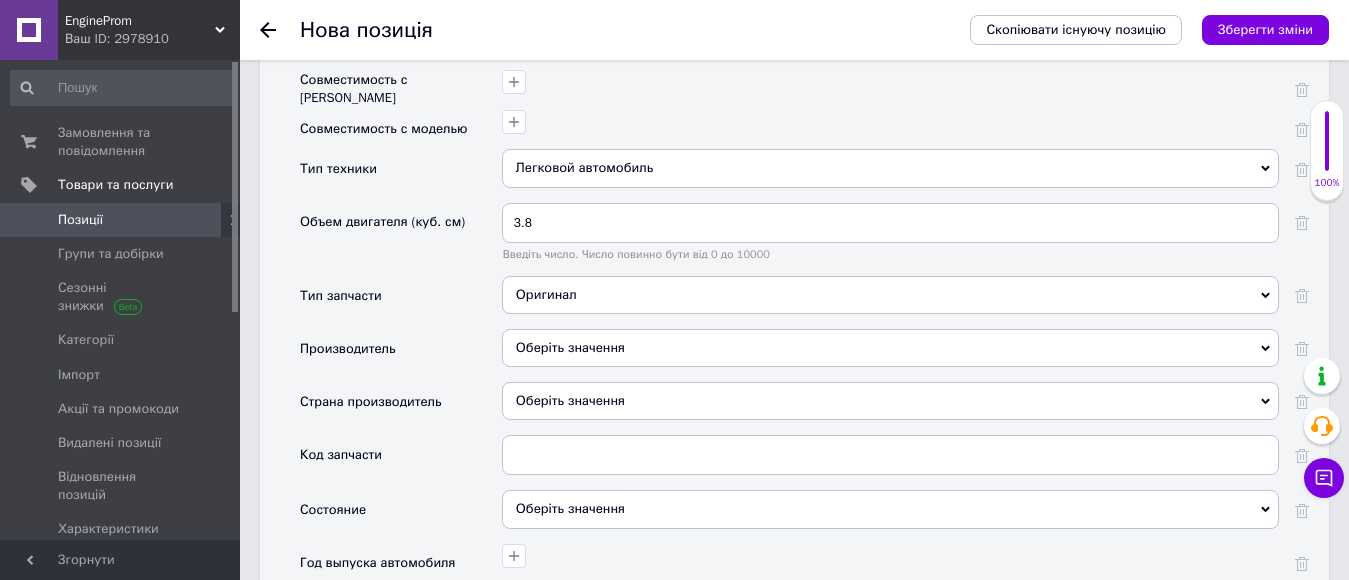 scroll, scrollTop: 1932, scrollLeft: 0, axis: vertical 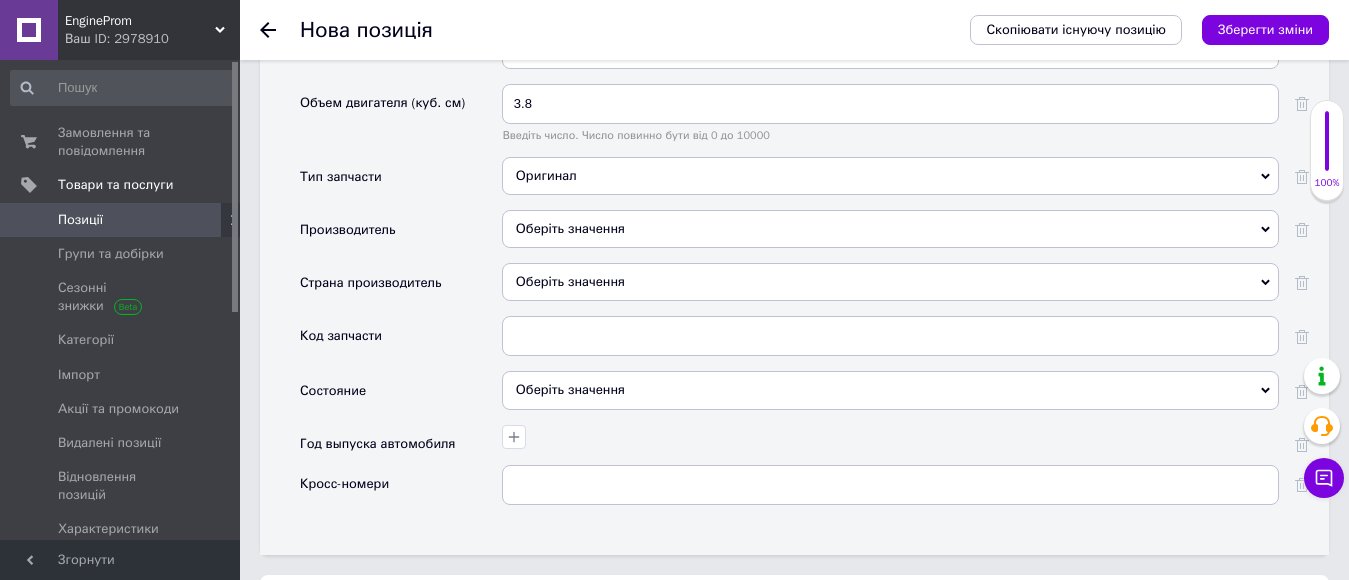 click on "Оберіть значення" at bounding box center [890, 282] 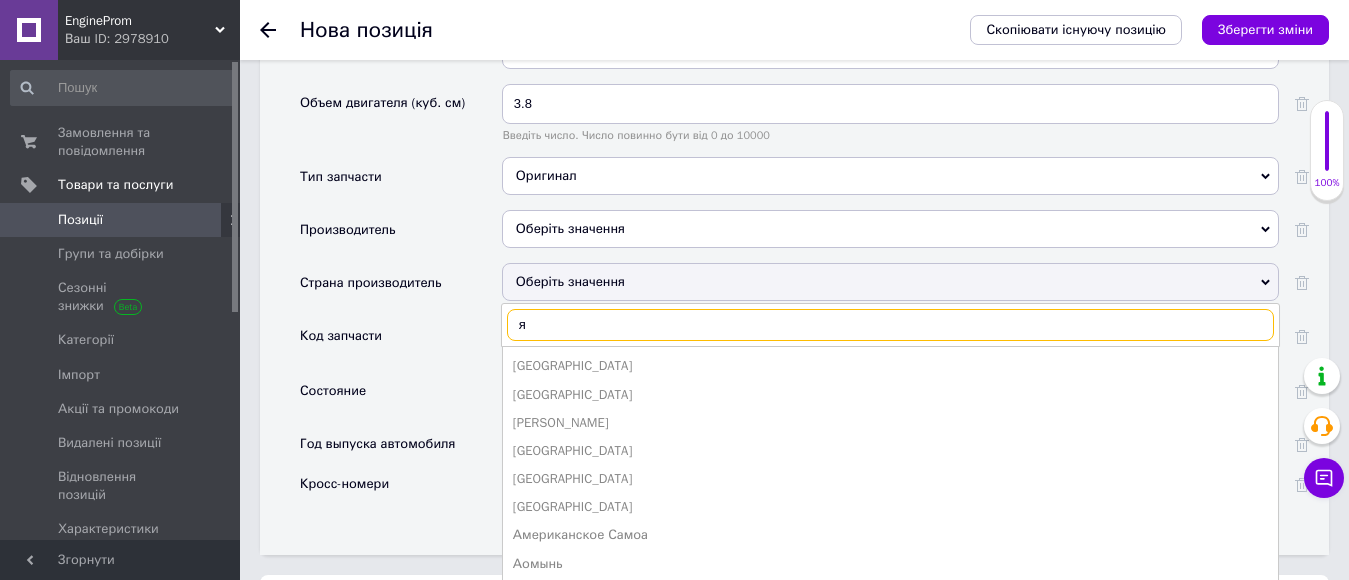 type on "яп" 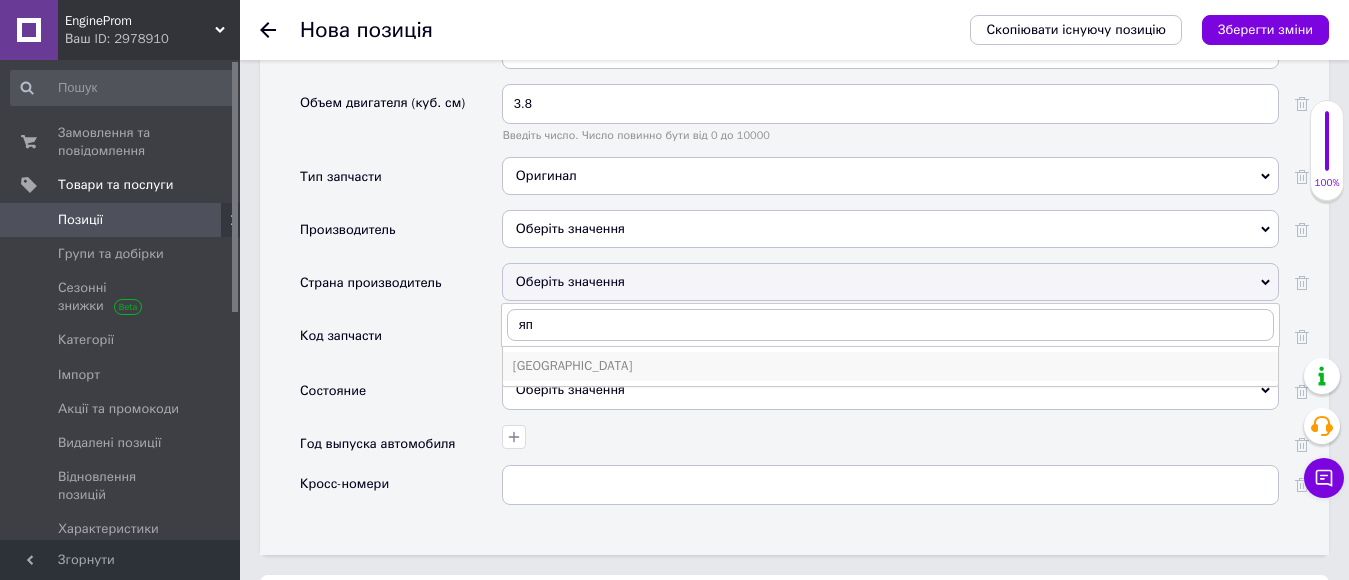 click on "Япония" at bounding box center (890, 366) 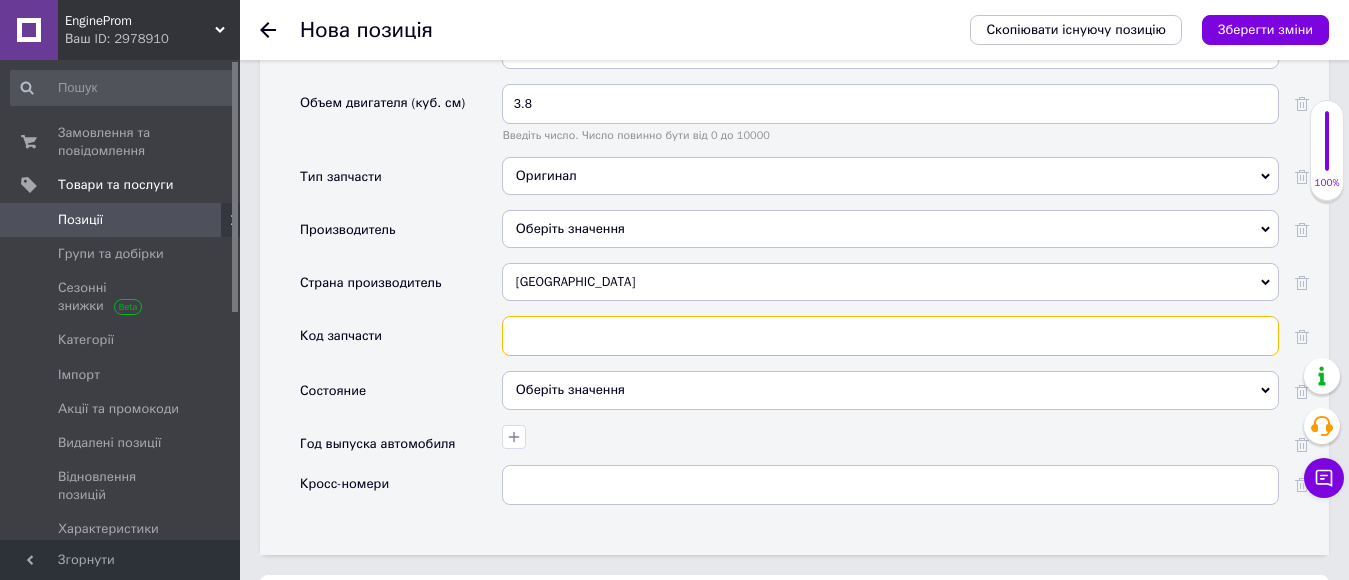 click at bounding box center [890, 336] 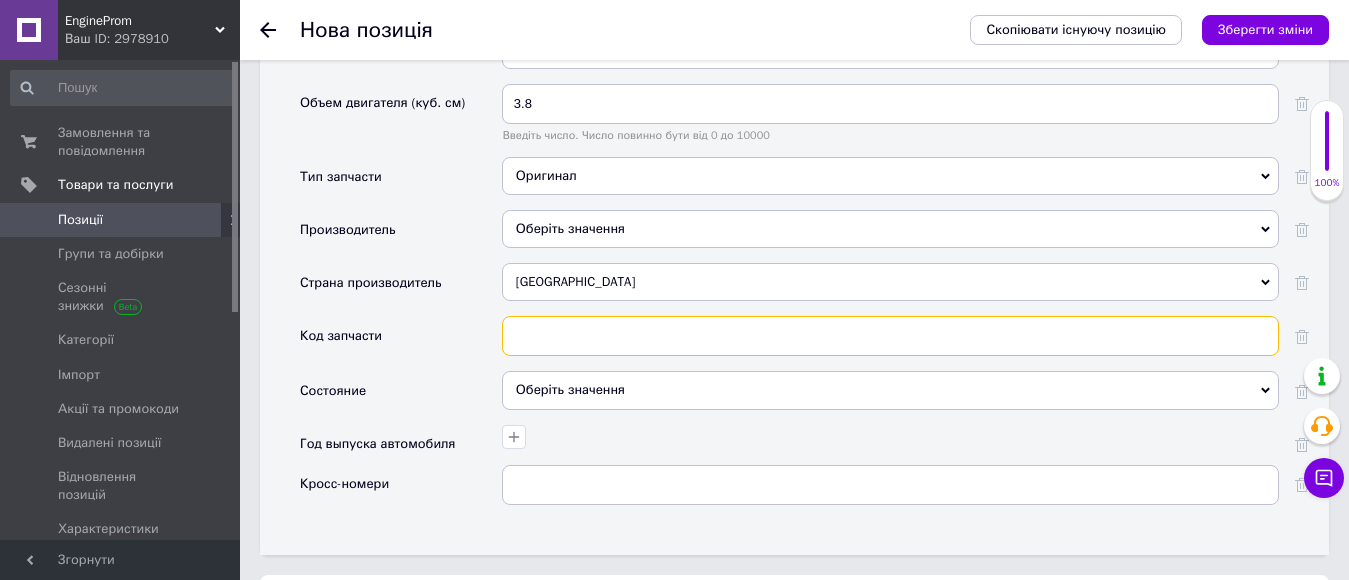 paste on "1115A340" 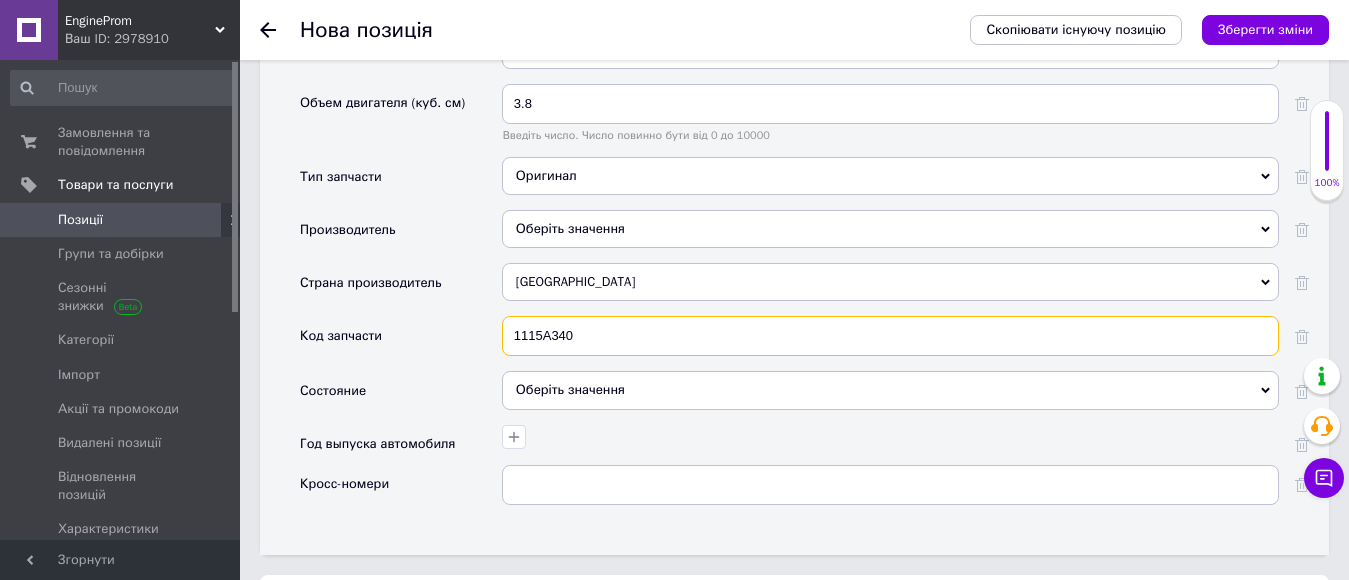 type on "1115A340" 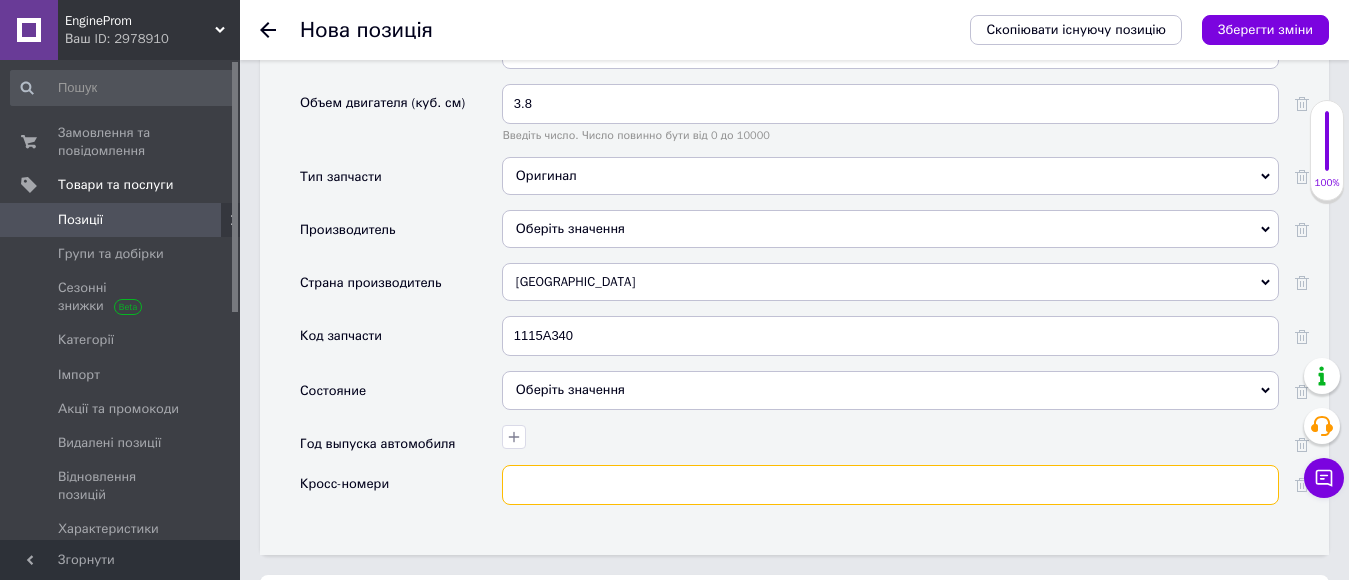 click at bounding box center (890, 485) 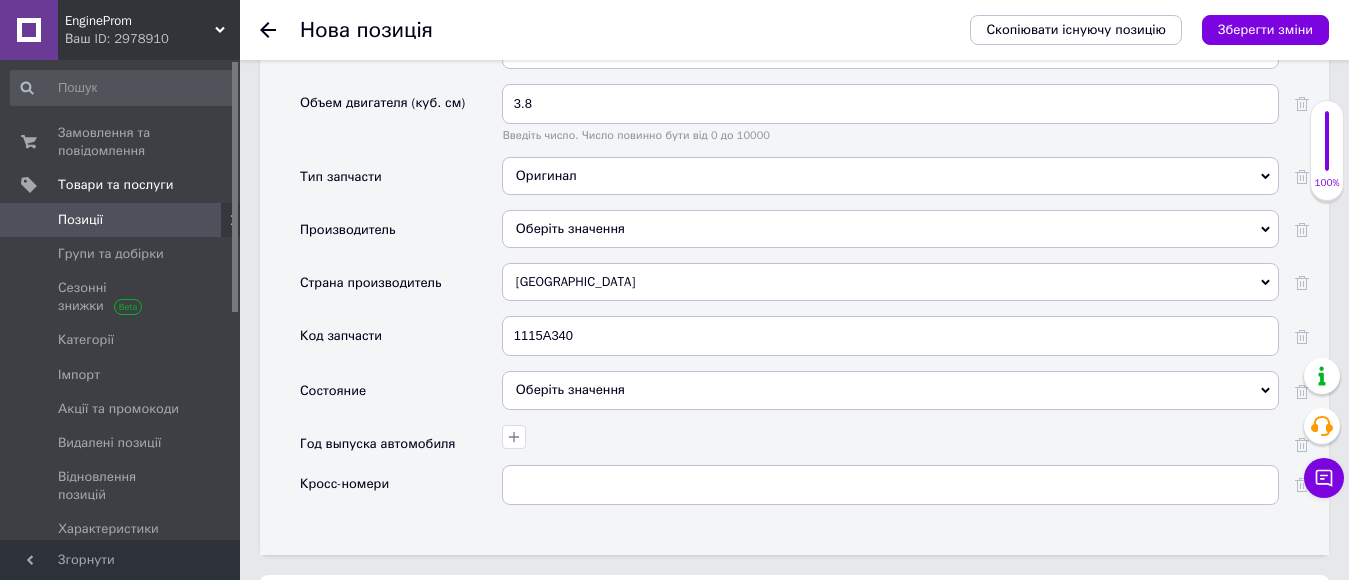 click on "Оберіть значення" at bounding box center [890, 390] 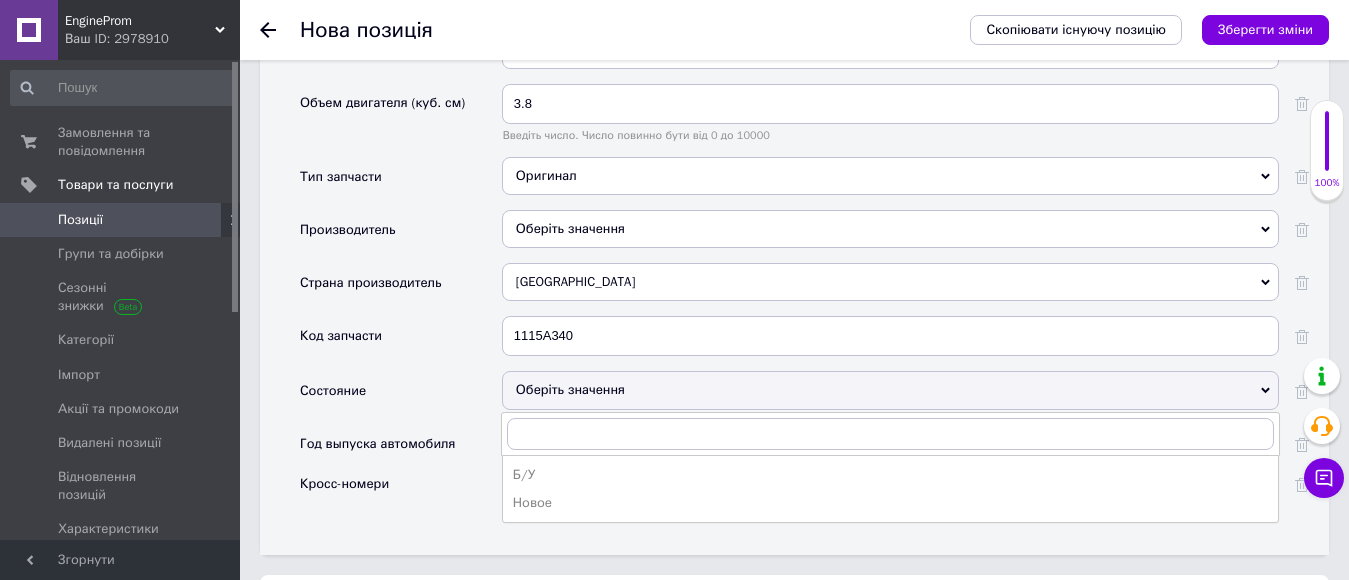 click on "Б/У" at bounding box center (890, 475) 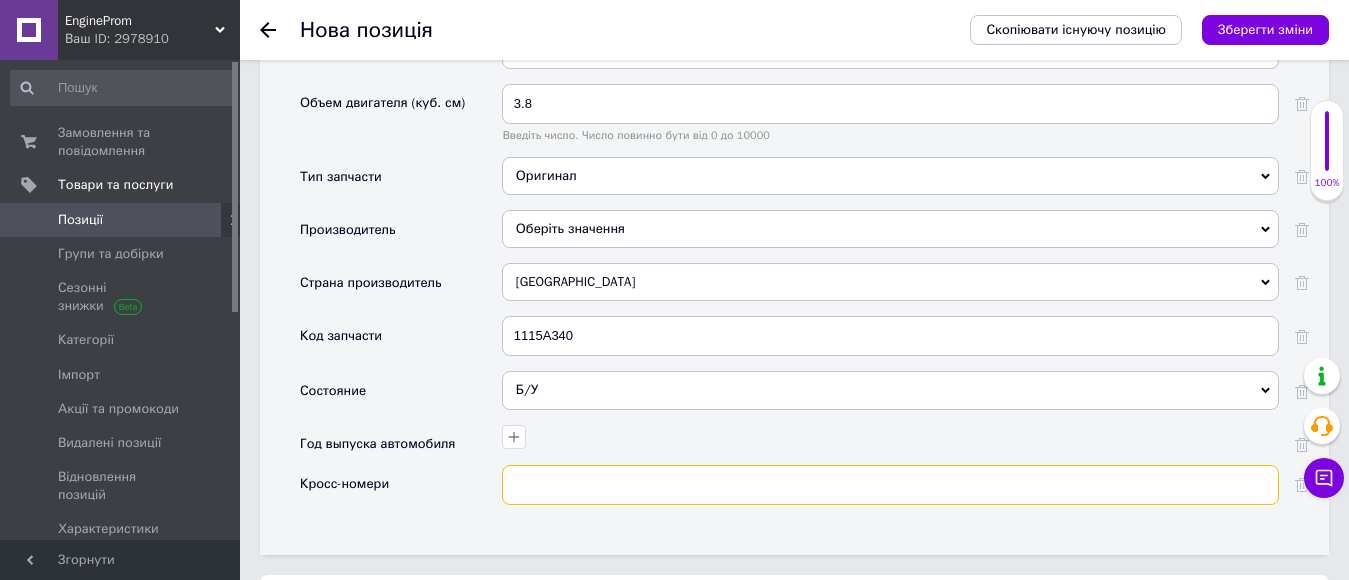 click at bounding box center (890, 485) 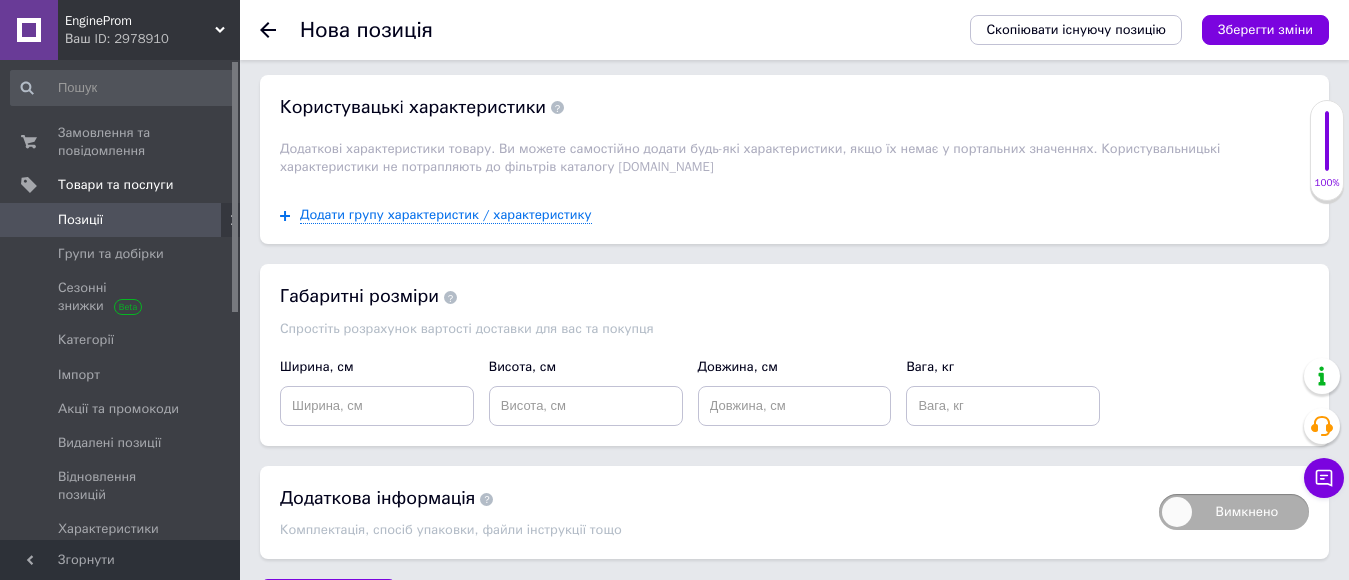 scroll, scrollTop: 2441, scrollLeft: 0, axis: vertical 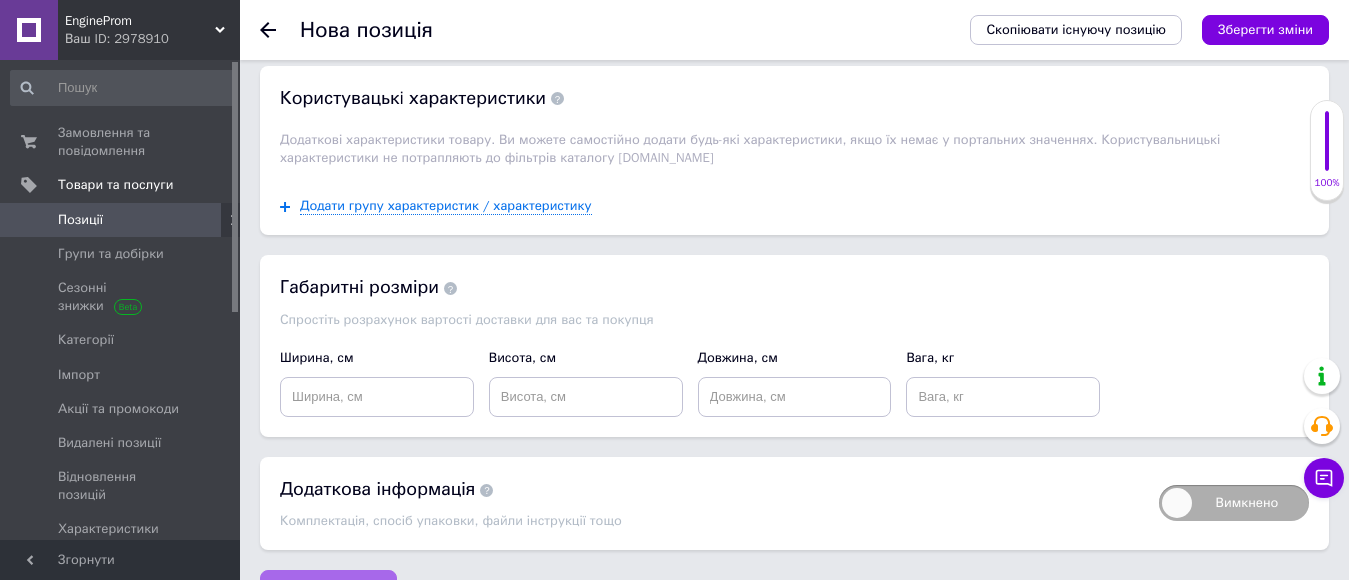 type on "1115a340" 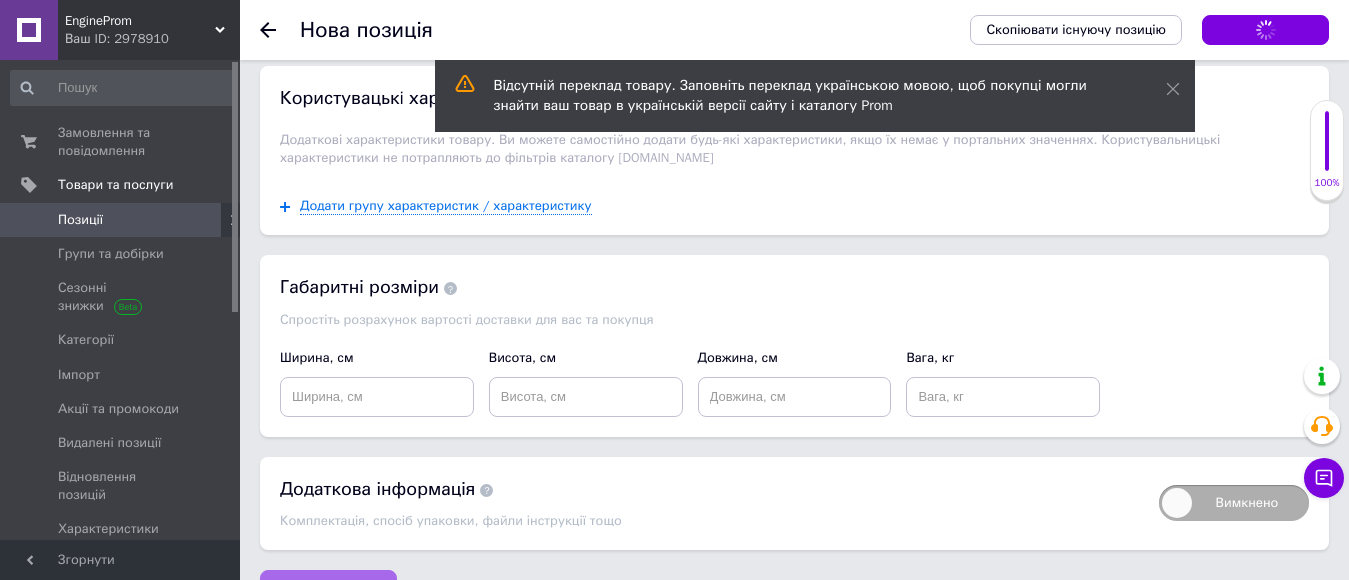 type 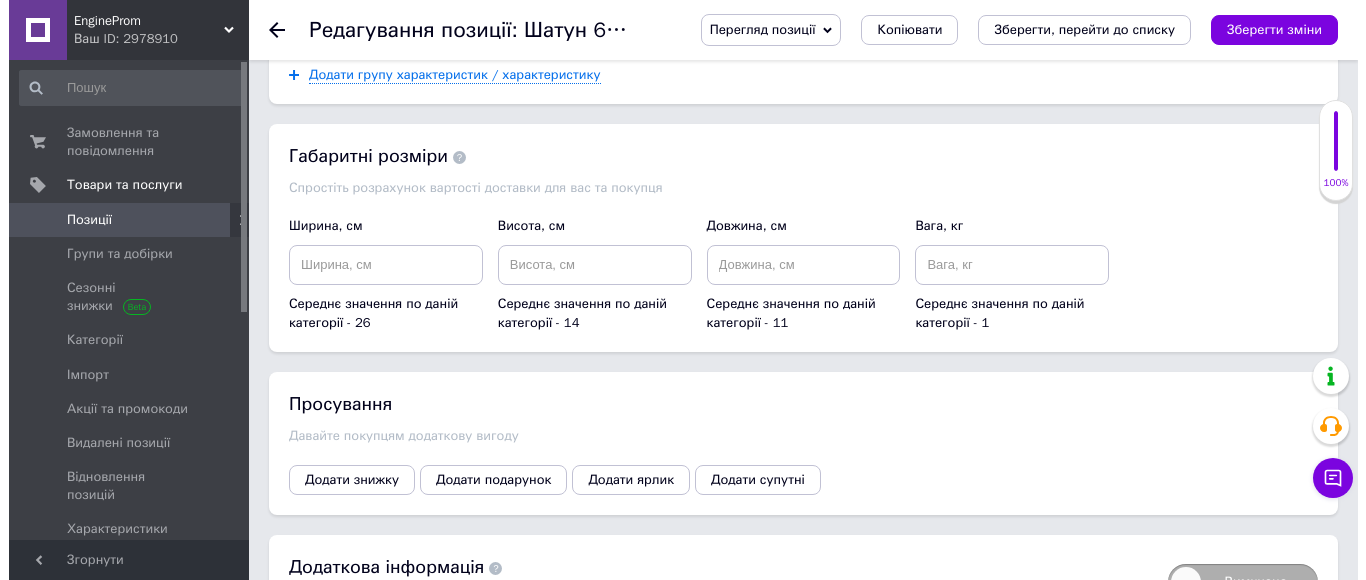 scroll, scrollTop: 2449, scrollLeft: 0, axis: vertical 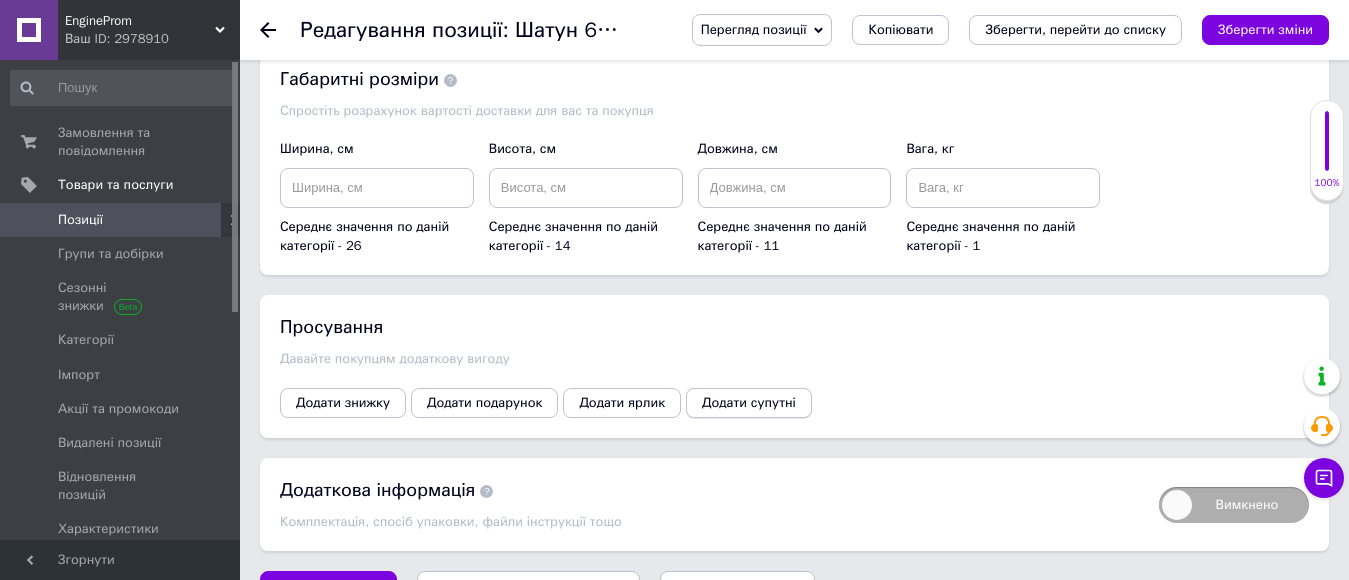 click on "Додати супутні" at bounding box center [749, 403] 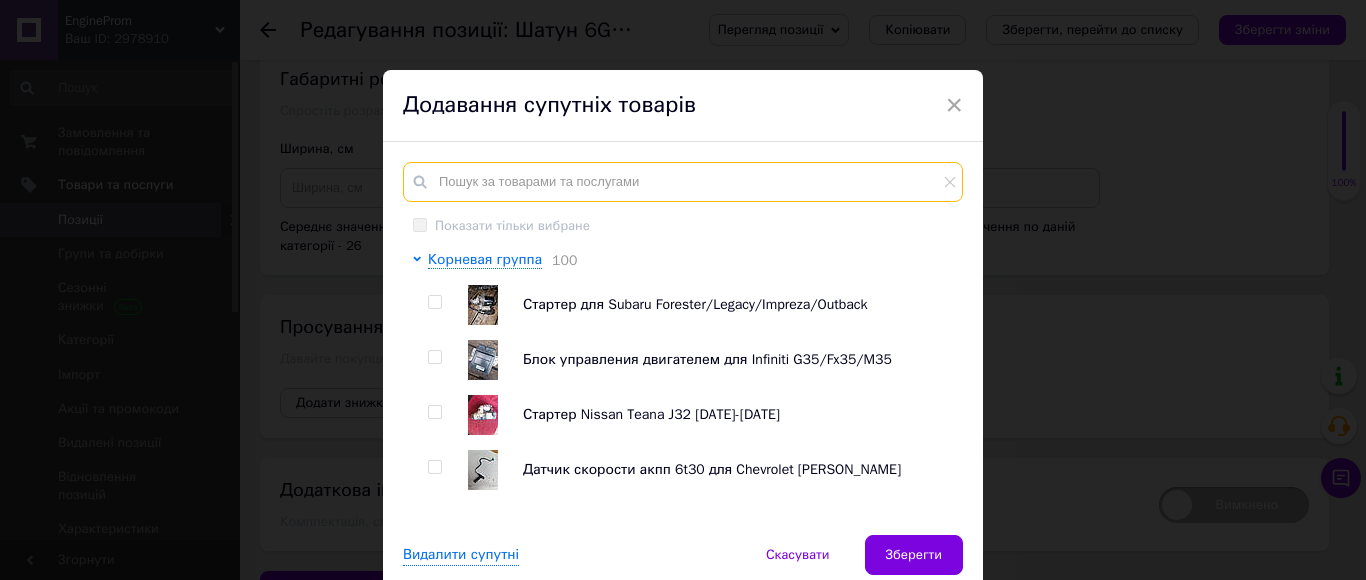 click at bounding box center (683, 182) 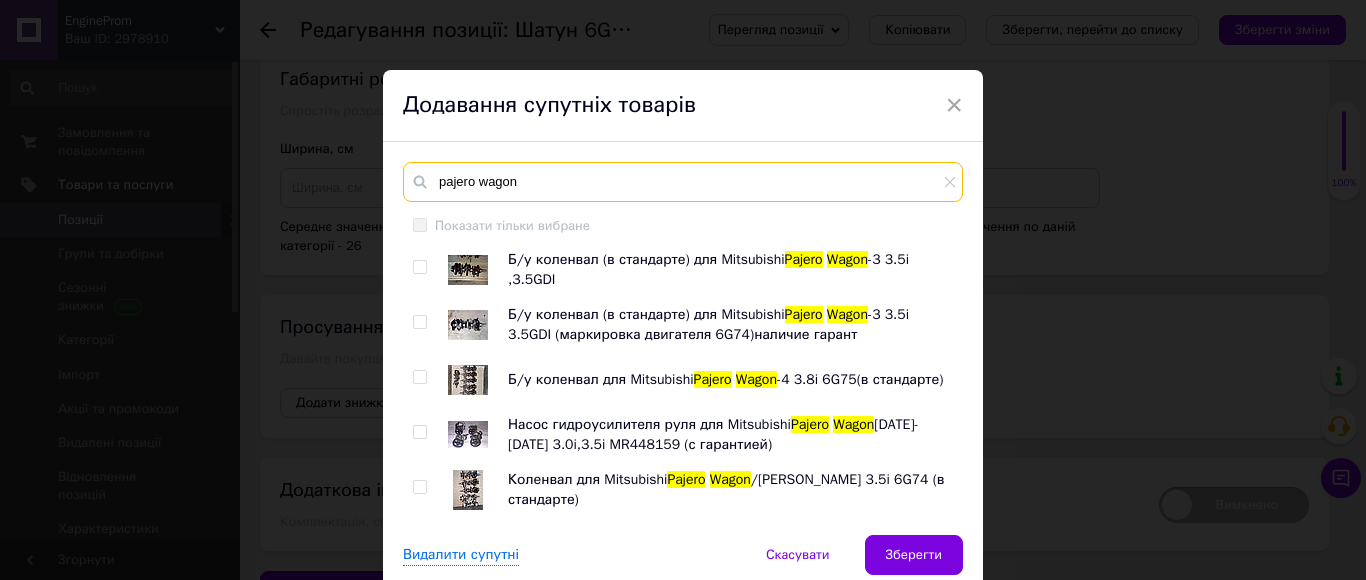 type on "pajero wagon" 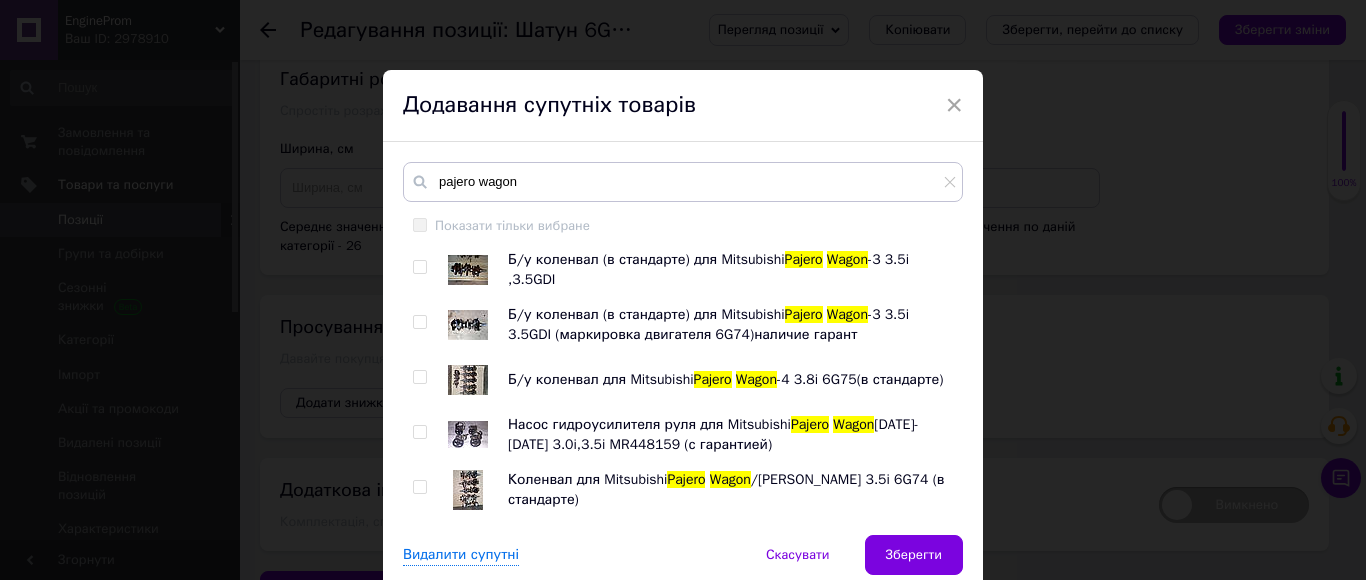 click at bounding box center (419, 377) 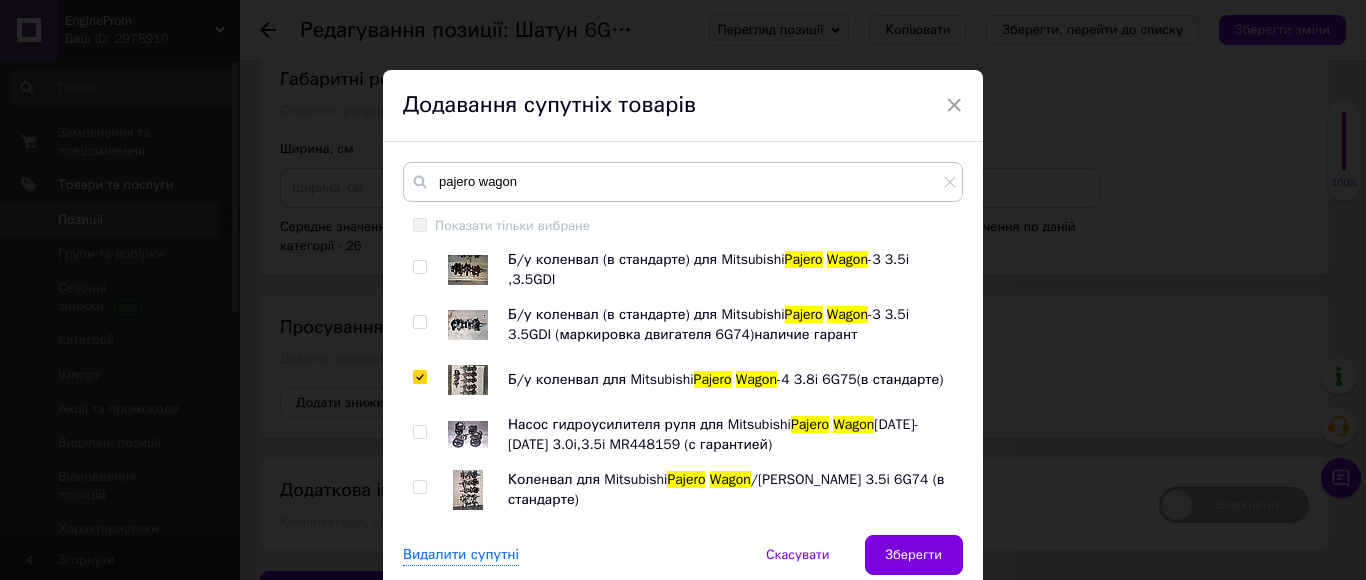 checkbox on "true" 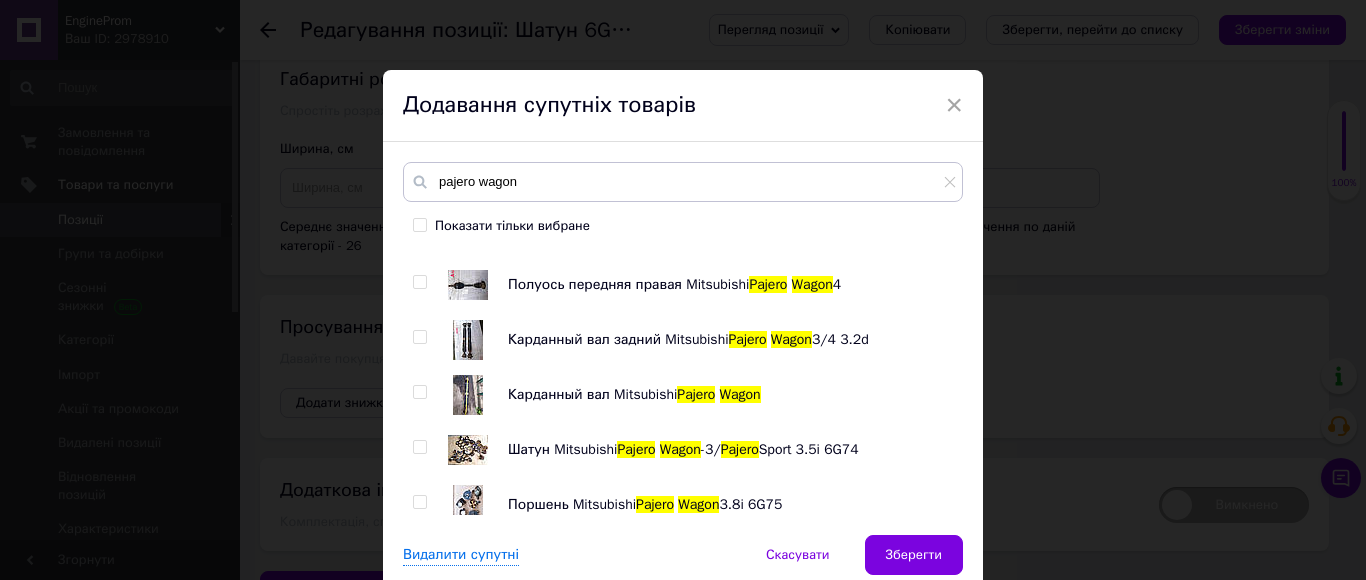 scroll, scrollTop: 800, scrollLeft: 0, axis: vertical 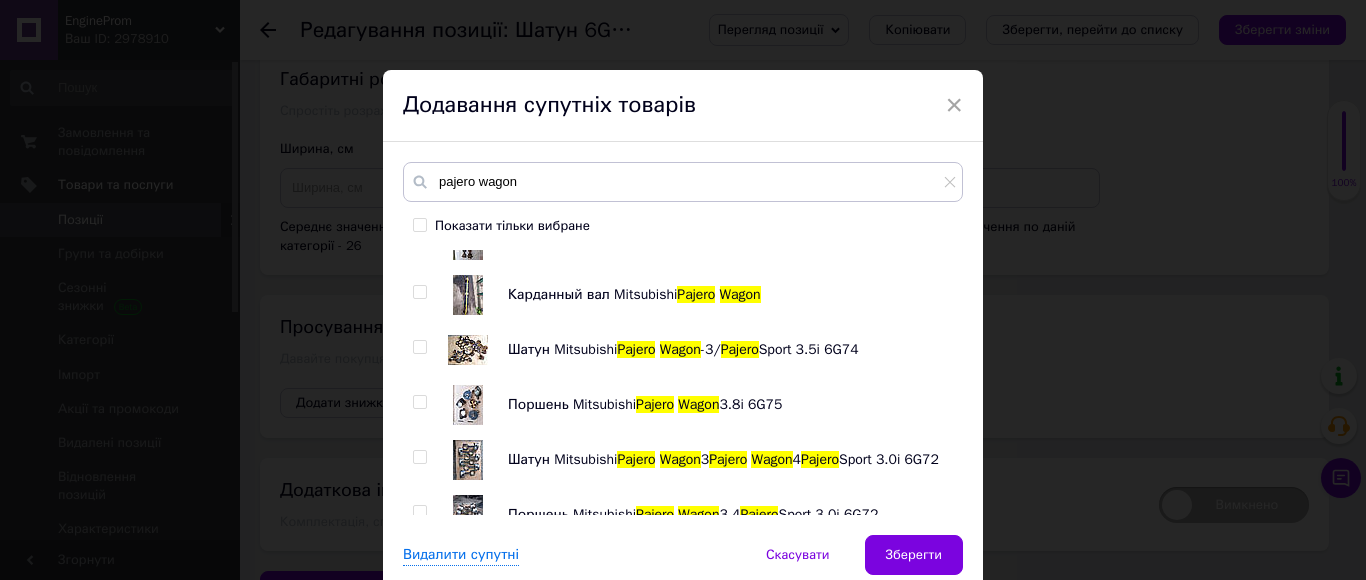 click at bounding box center [419, 347] 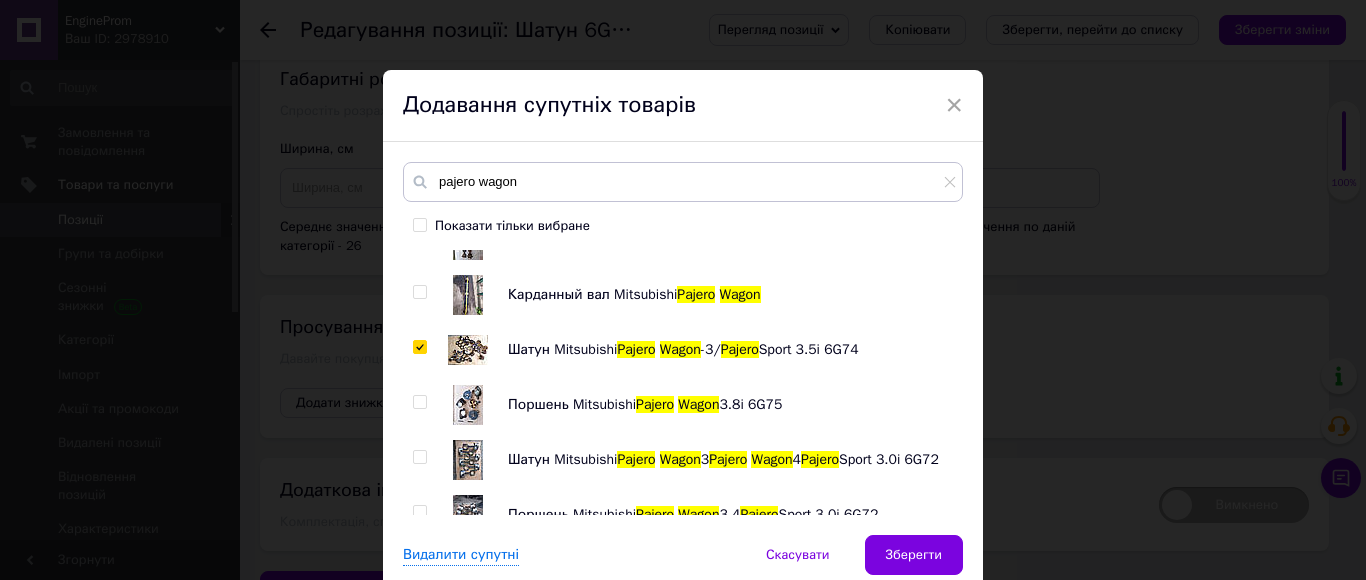checkbox on "true" 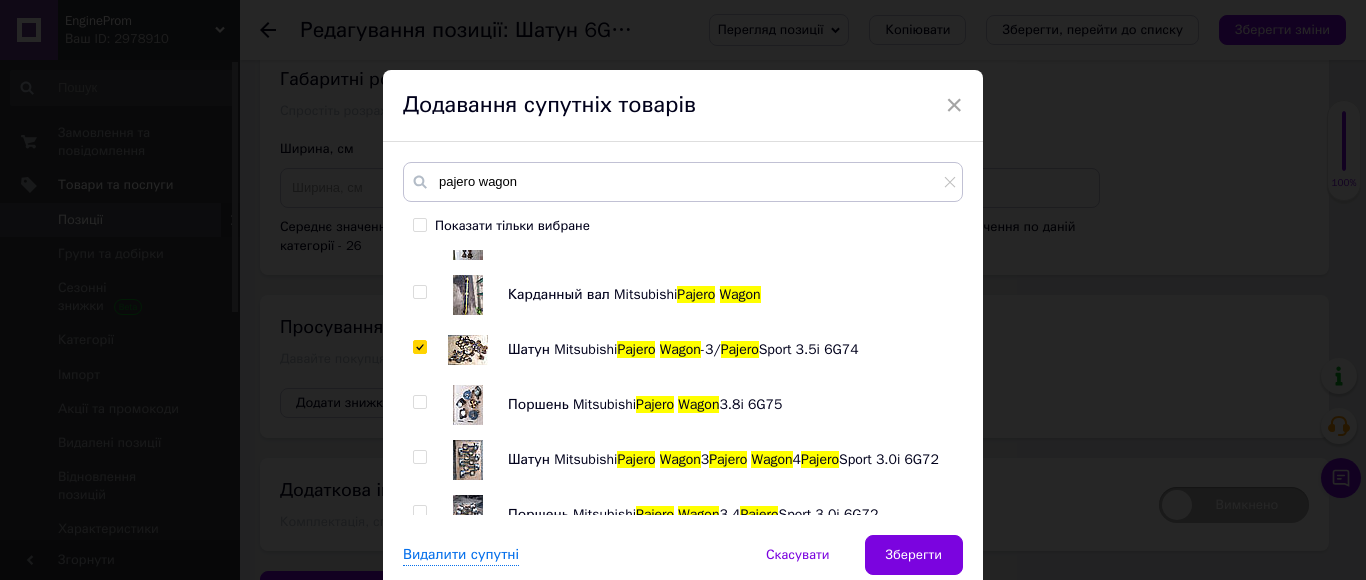 click on "Б/у коленвал (в стандарте) для Mitsubishi  Pajero   Wagon -3 3.5i ,3.5GDI Б/у коленвал (в стандарте) для Mitsubishi  Pajero   Wagon -3 3.5i 3.5GDI (маркировка двигателя 6G74)наличие гарант Б/у коленвал для Mitsubishi  Pajero   Wagon -4 3.8i 6G75(в стандарте) Насос гидроусилителя руля для Mitsubishi  Pajero   Wagon  1998-2003г 3.0i,3.5i MR448159 (с гарантией) Коленвал для Mitsubishi  Pajero   Wagon /Montero 3.5i 6G74 (в стандарте) Шатун для Mitsubishi  Pajero   Wagon  3/ Wagon  4/ Pajero  Sport 3.0i Заглушка бампера переднего для Mitsubishi  Pajero   Wagon -3 Накладка двери (листва) передняя правая для Mitsubishi  Pajero   Wagon  4 Бампер задний (средняя часть)Mitsubishi  Pajero   Wagon -3 АКПП для Mitsubishi  Pajero   Wagon  3.5i,3.8i 5ступка" at bounding box center [682, 382] 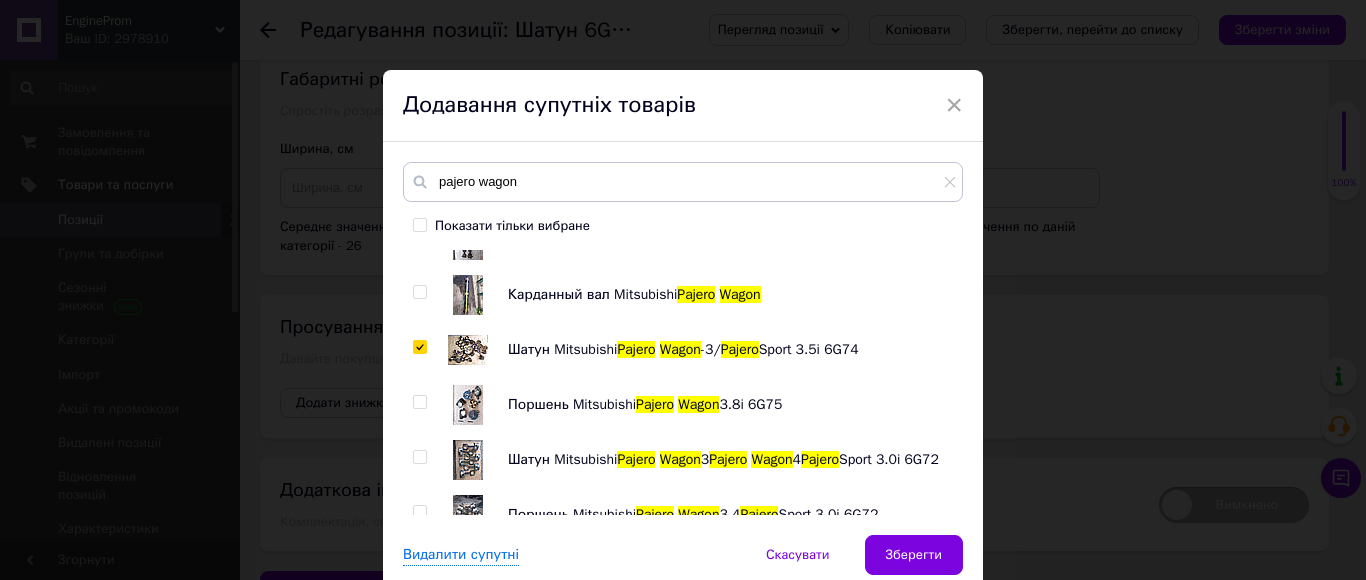 click at bounding box center (419, 457) 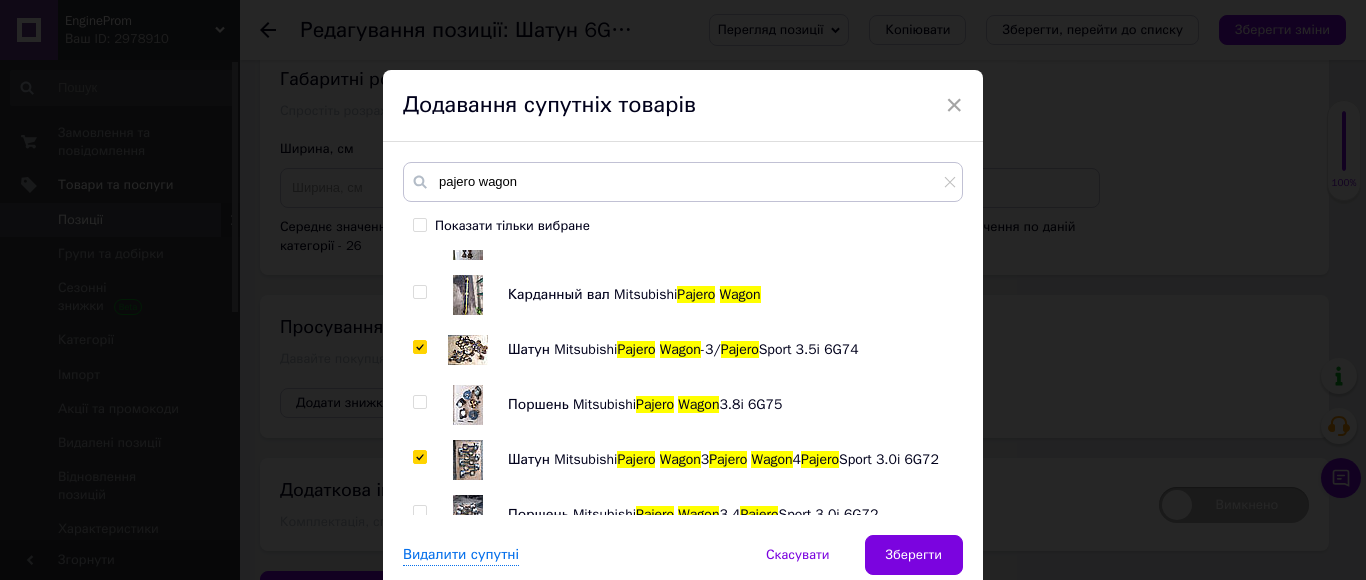 checkbox on "true" 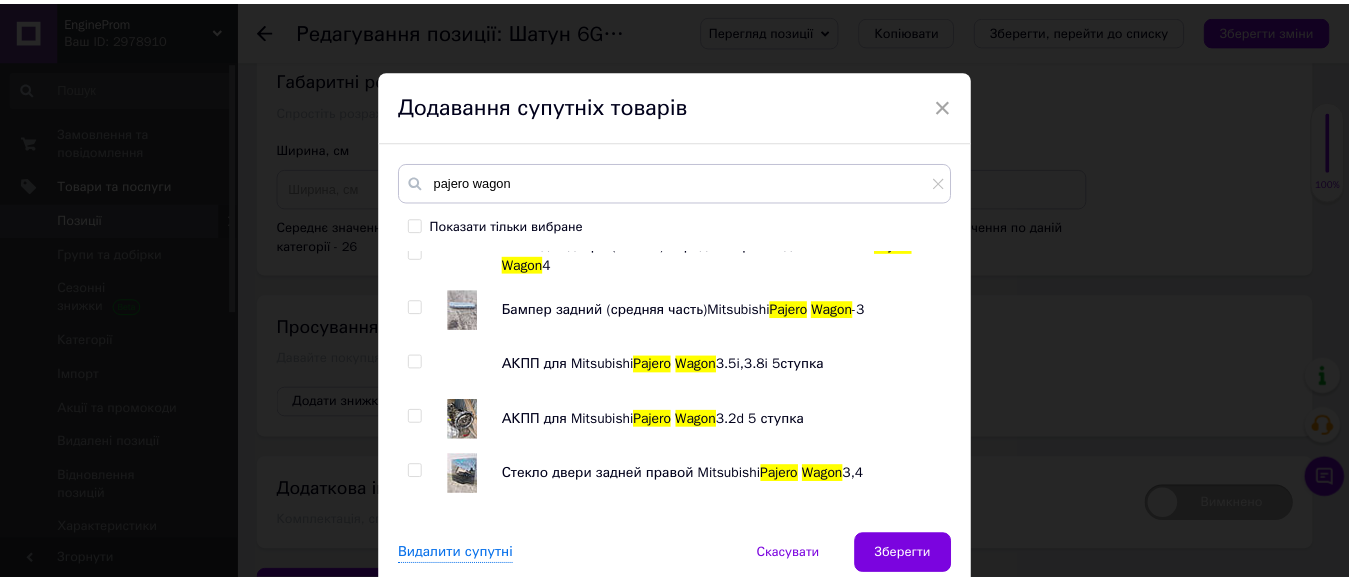 scroll, scrollTop: 0, scrollLeft: 0, axis: both 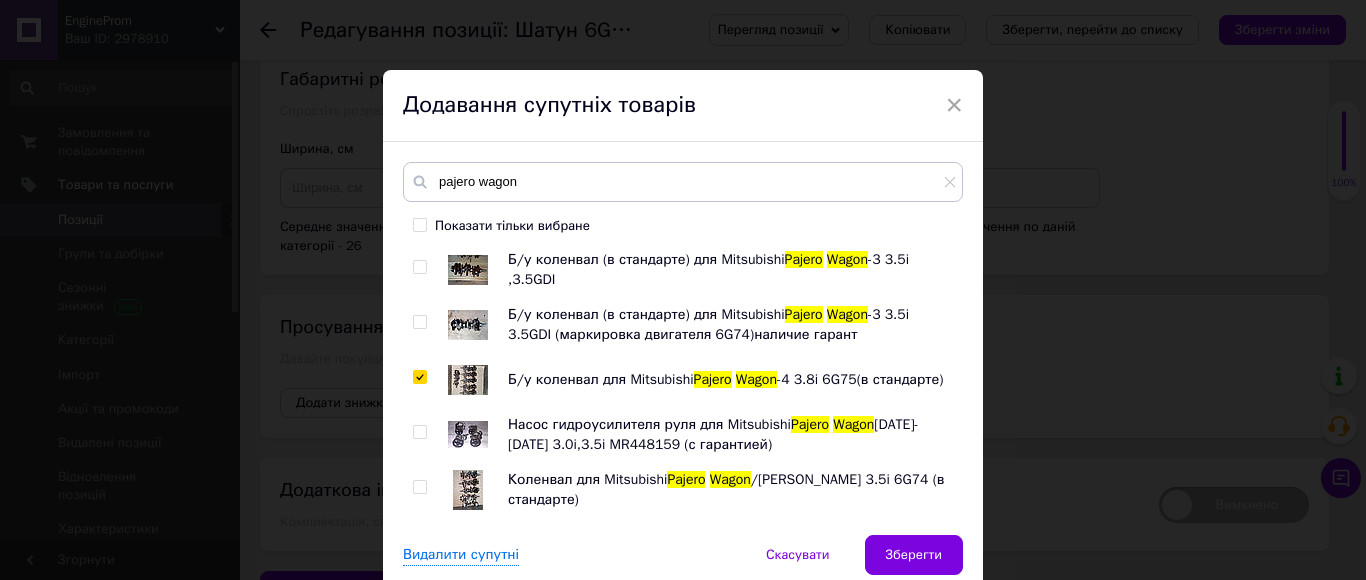 click at bounding box center [419, 487] 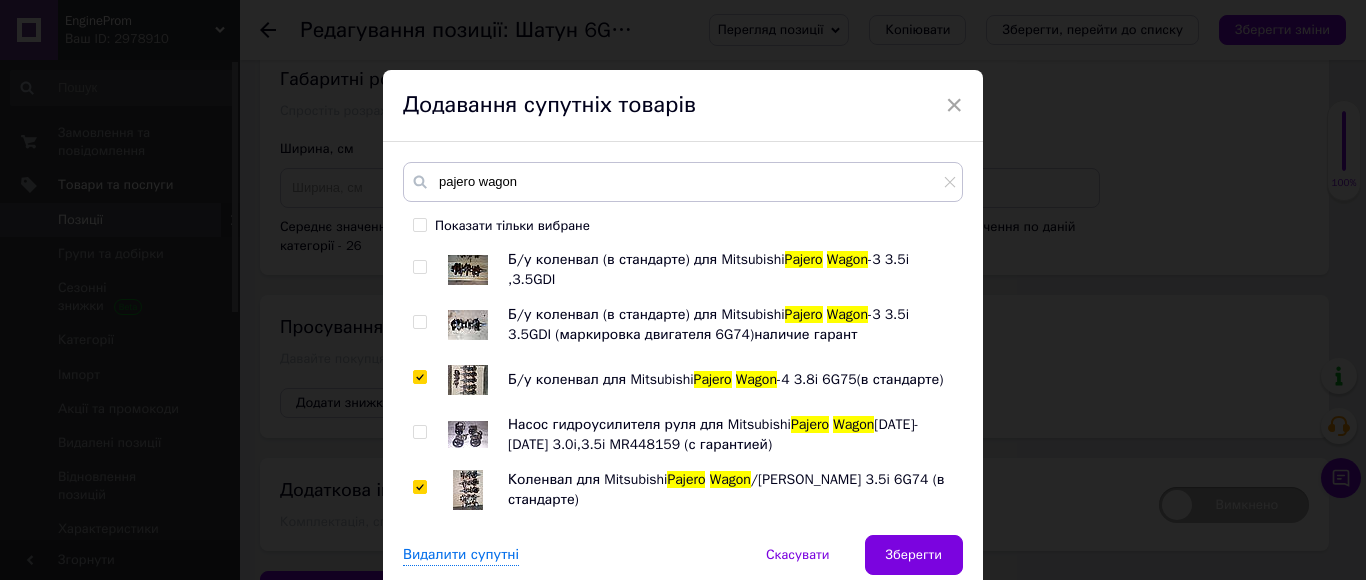 checkbox on "true" 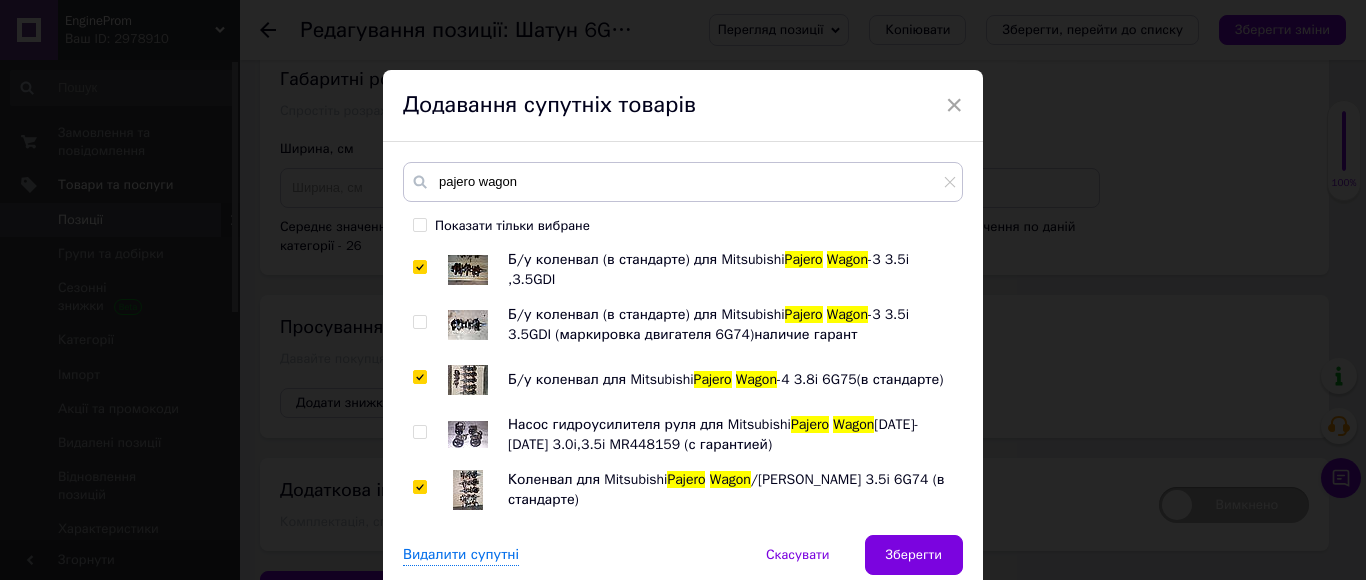 checkbox on "true" 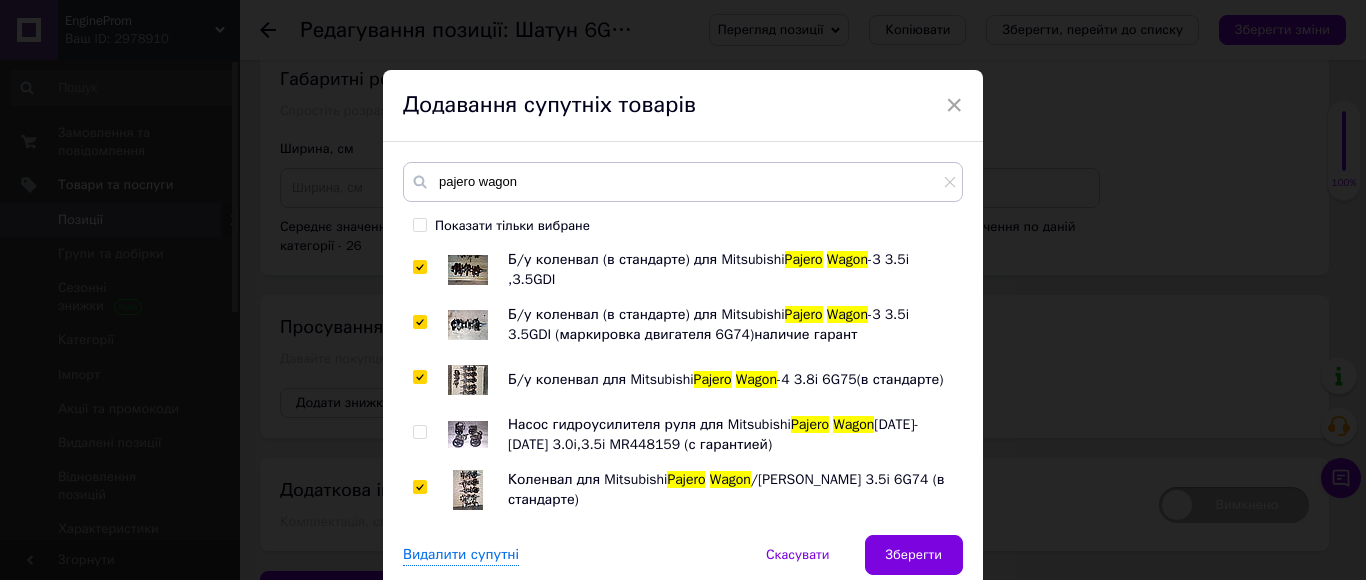 checkbox on "true" 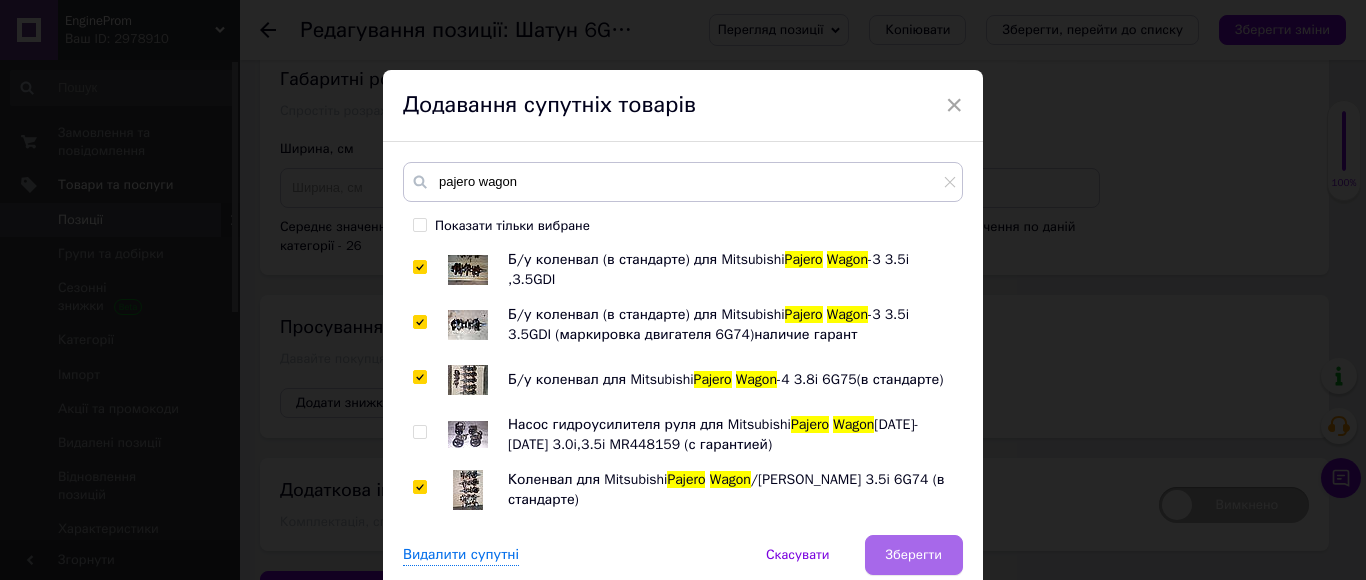 click on "Зберегти" at bounding box center [914, 555] 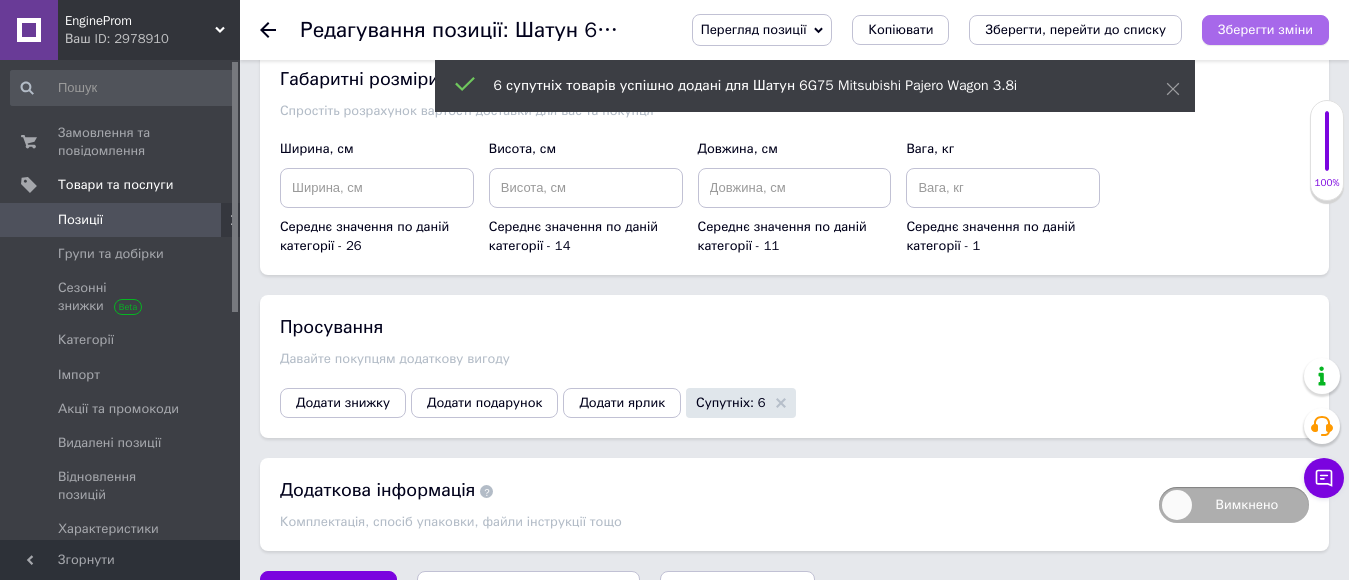 click on "Зберегти зміни" at bounding box center [1265, 29] 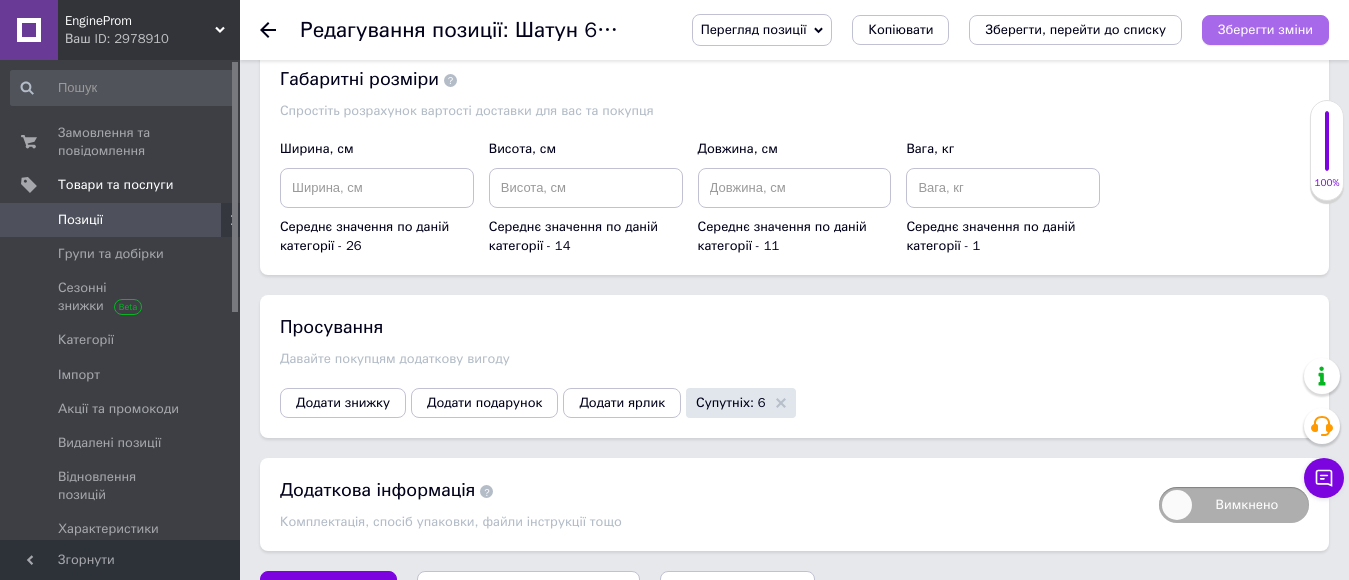 click on "Зберегти зміни" at bounding box center [1265, 30] 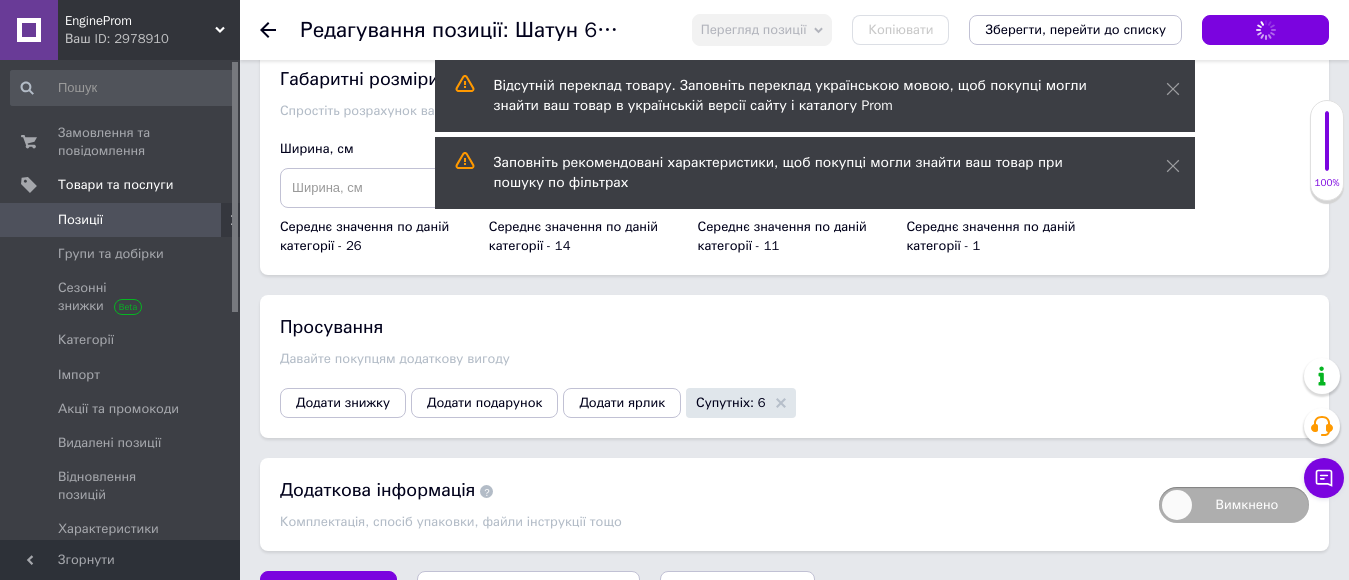 click on "Позиції" at bounding box center (80, 220) 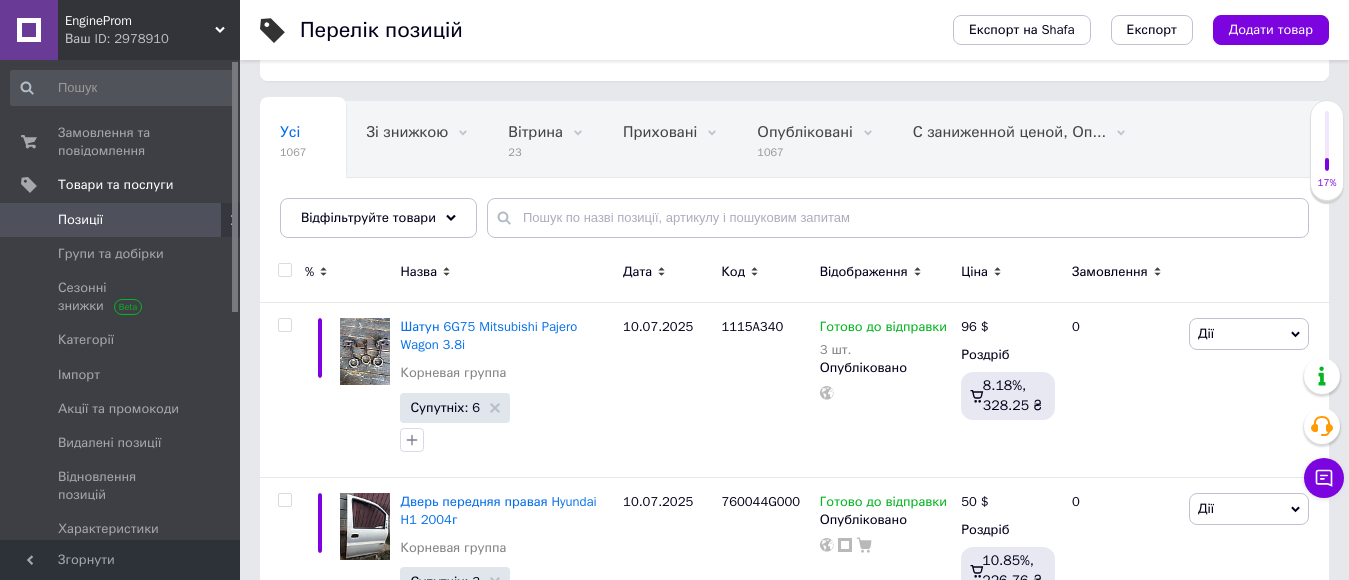 scroll, scrollTop: 0, scrollLeft: 0, axis: both 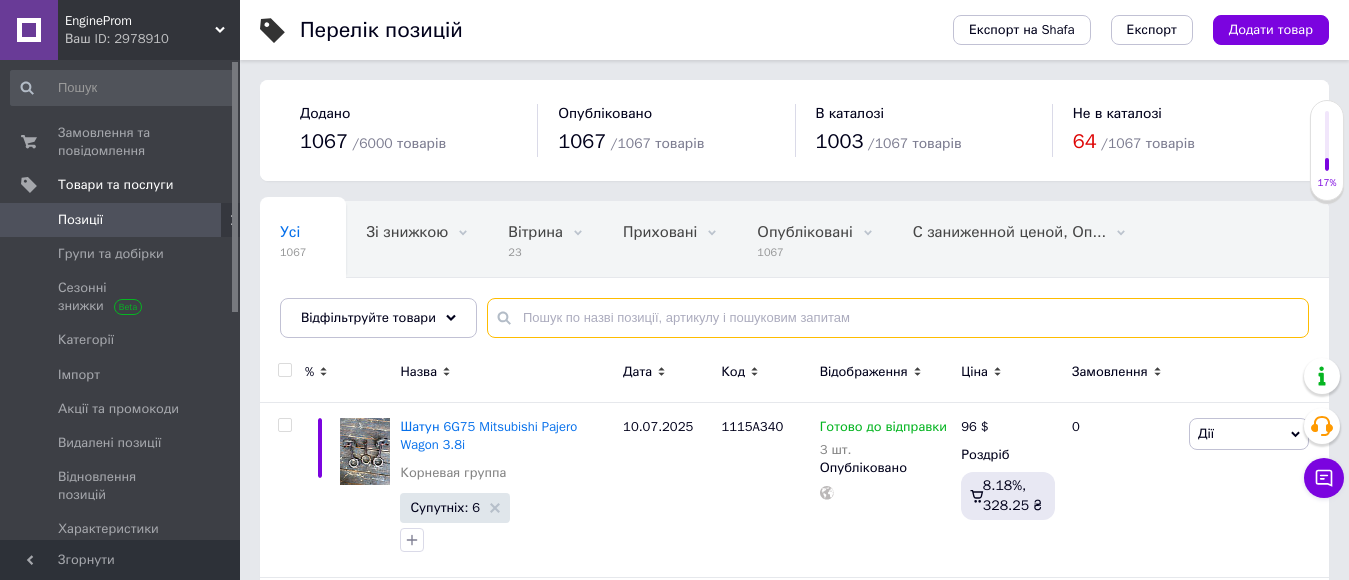 click at bounding box center [898, 318] 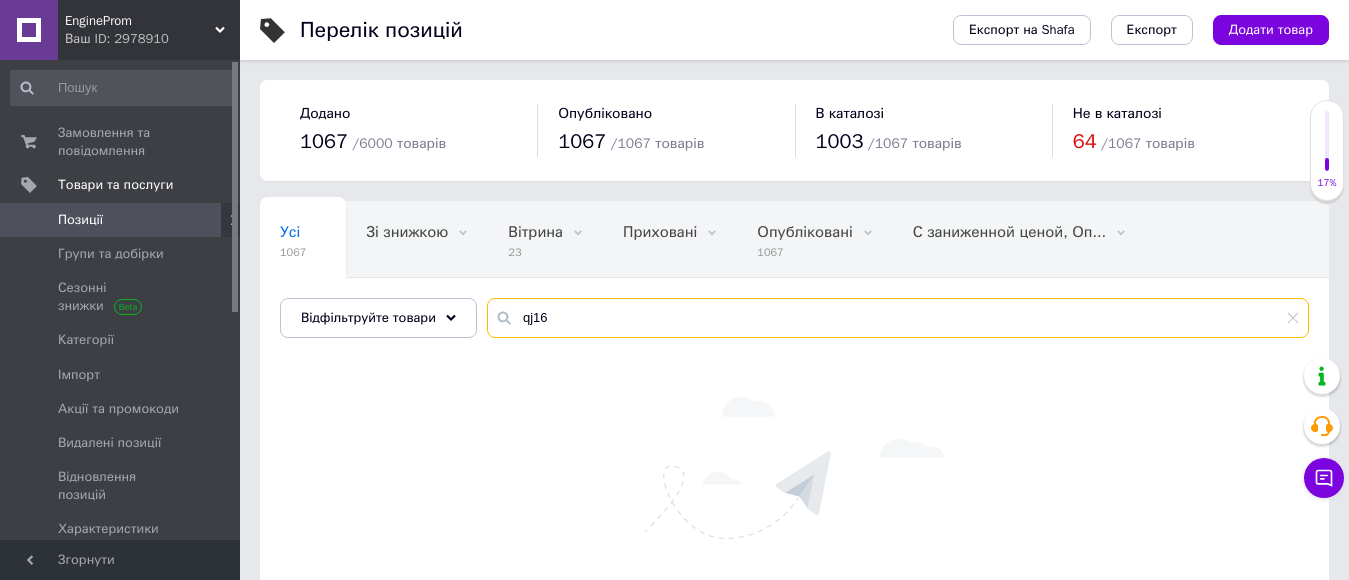 click on "qj16" at bounding box center [898, 318] 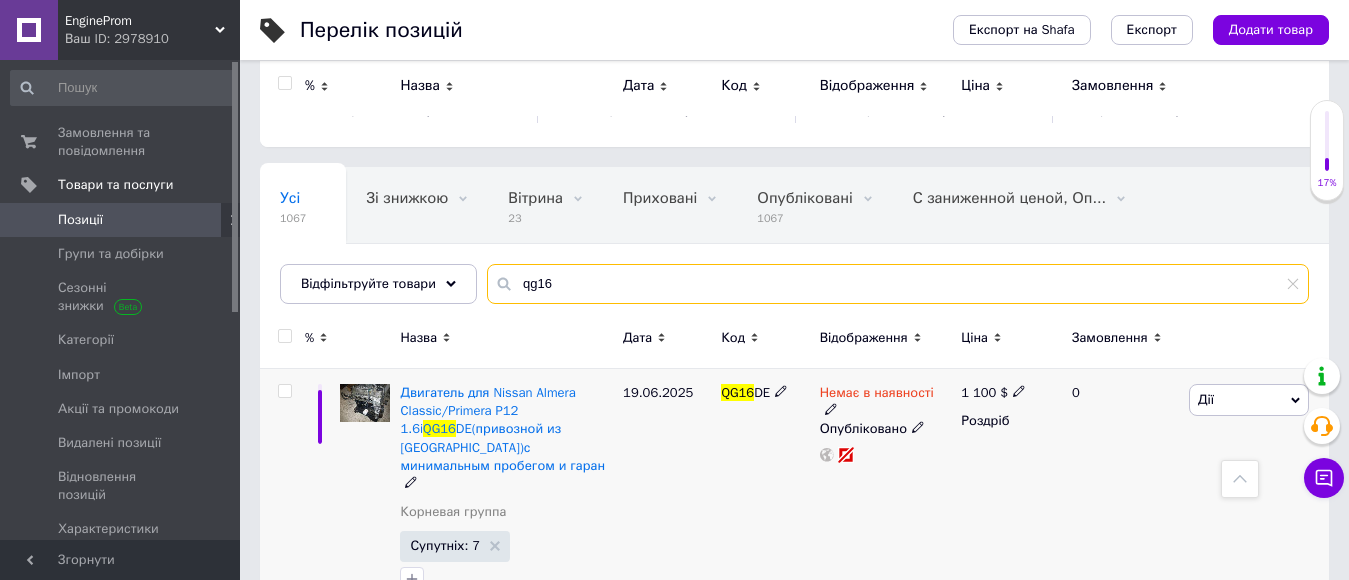 scroll, scrollTop: 0, scrollLeft: 0, axis: both 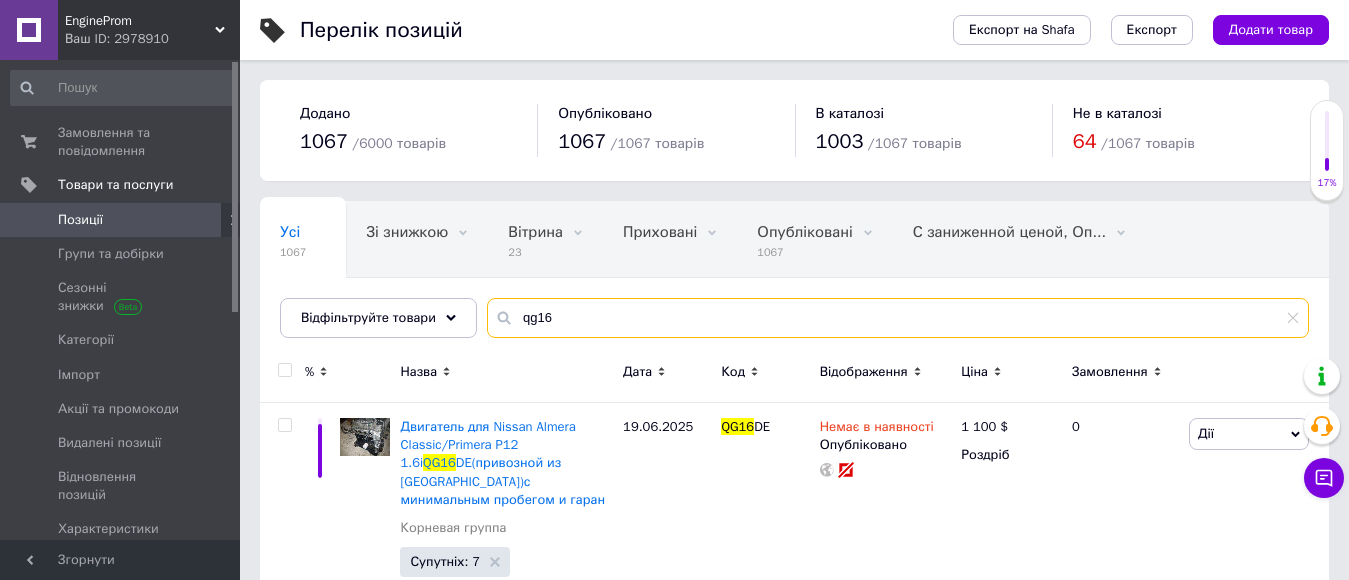 click on "qg16" at bounding box center (898, 318) 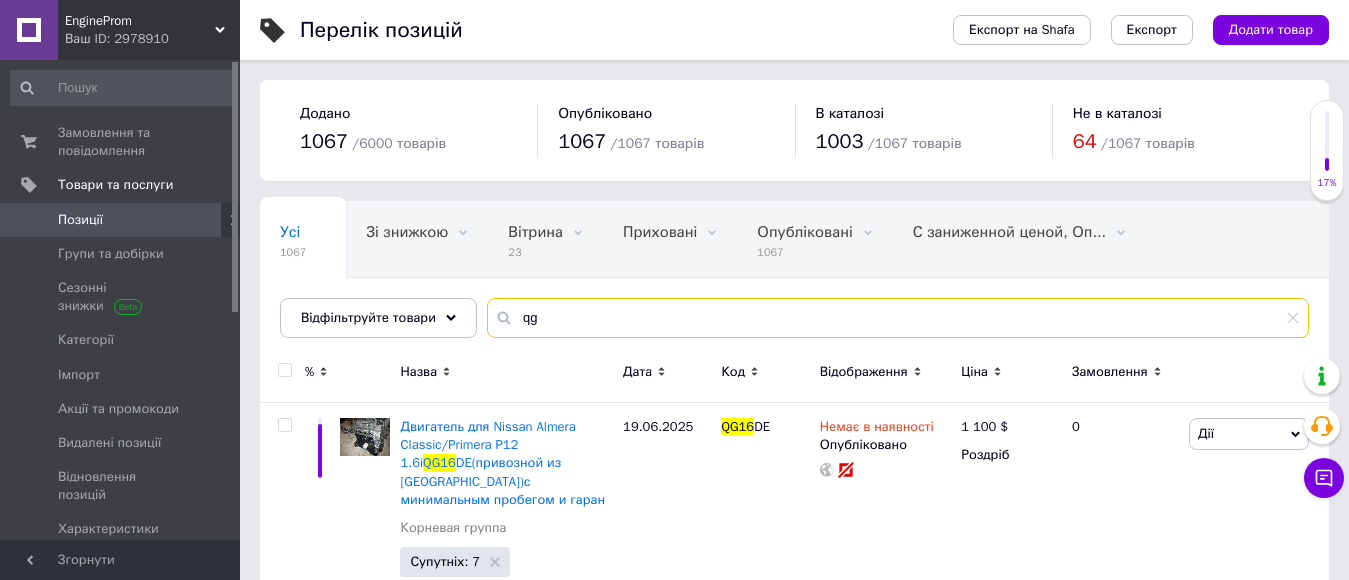 type on "q" 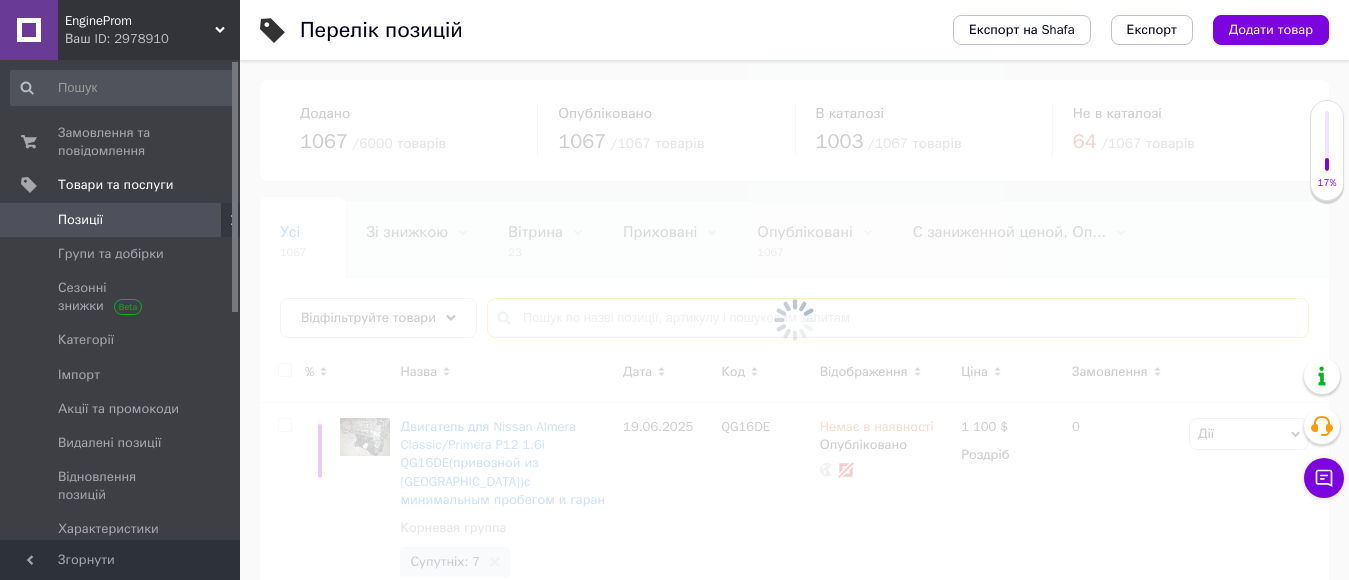 click at bounding box center [898, 318] 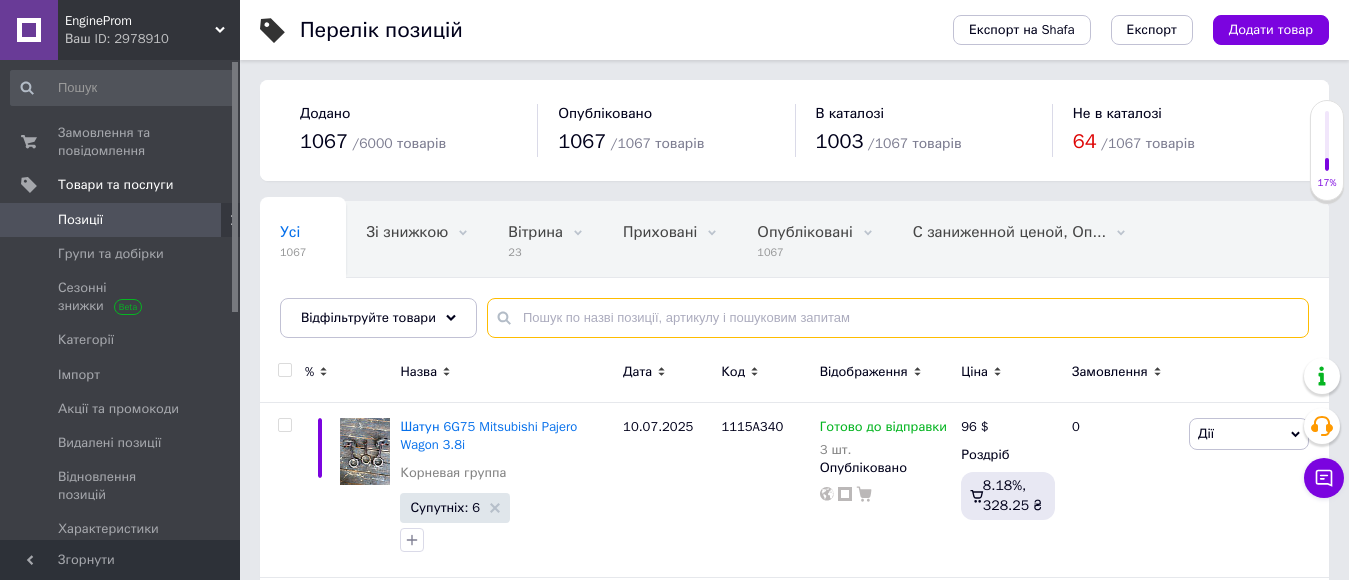 drag, startPoint x: 567, startPoint y: 321, endPoint x: 577, endPoint y: 325, distance: 10.770329 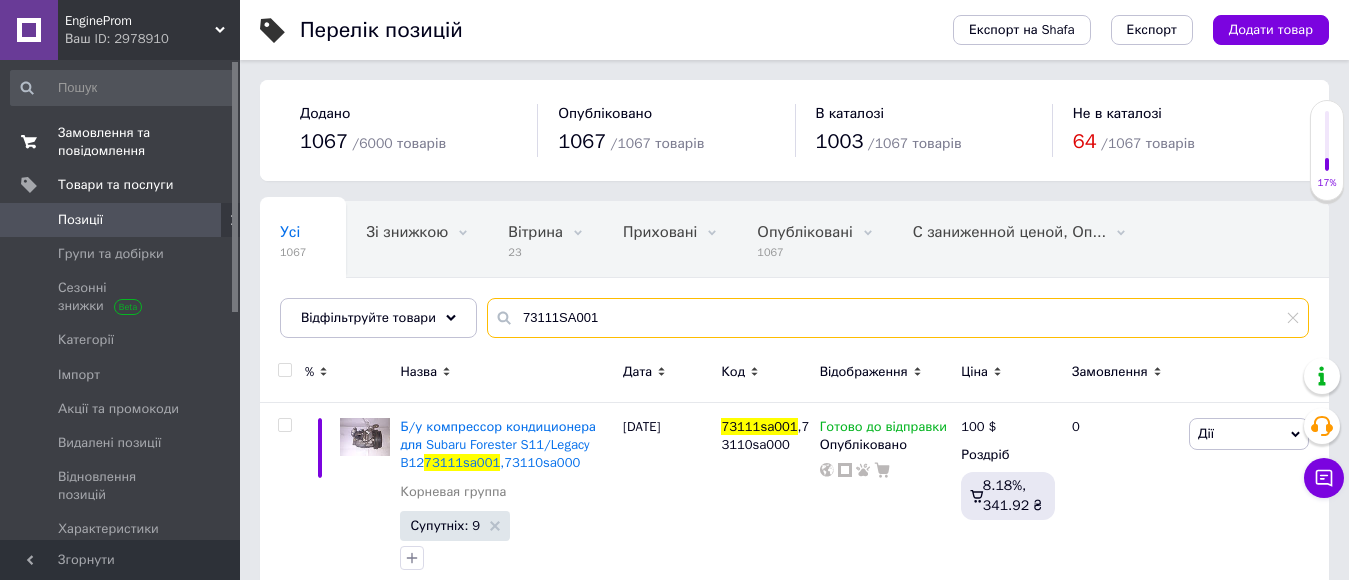 type on "73111SA001" 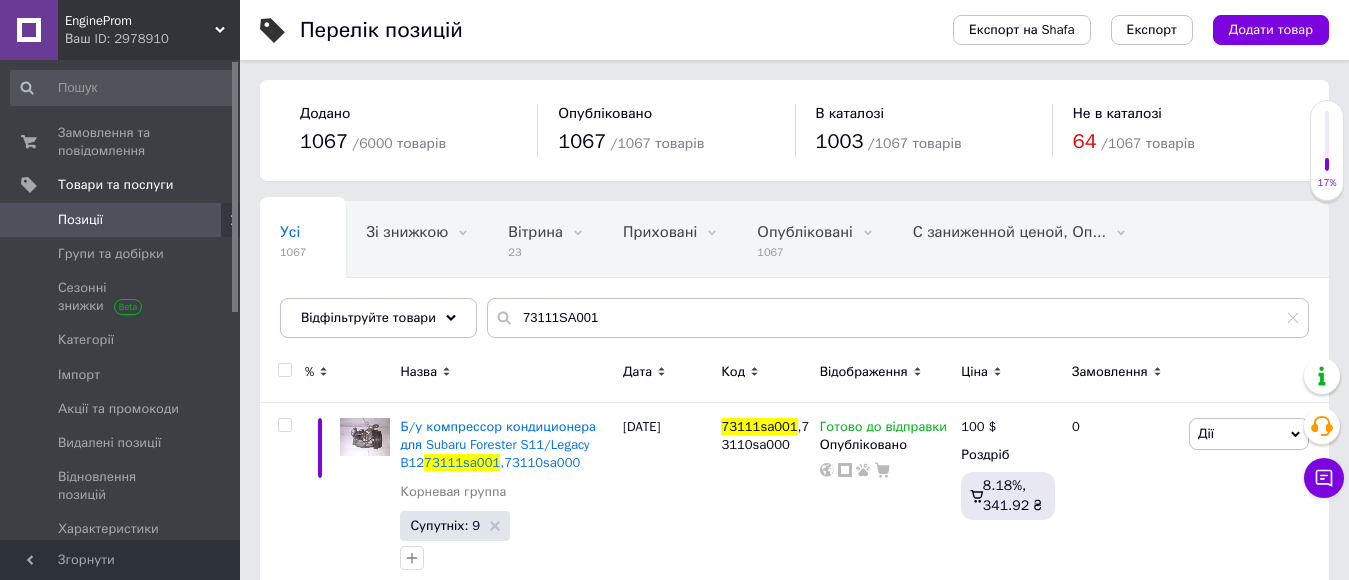 drag, startPoint x: 82, startPoint y: 145, endPoint x: 328, endPoint y: 559, distance: 481.57242 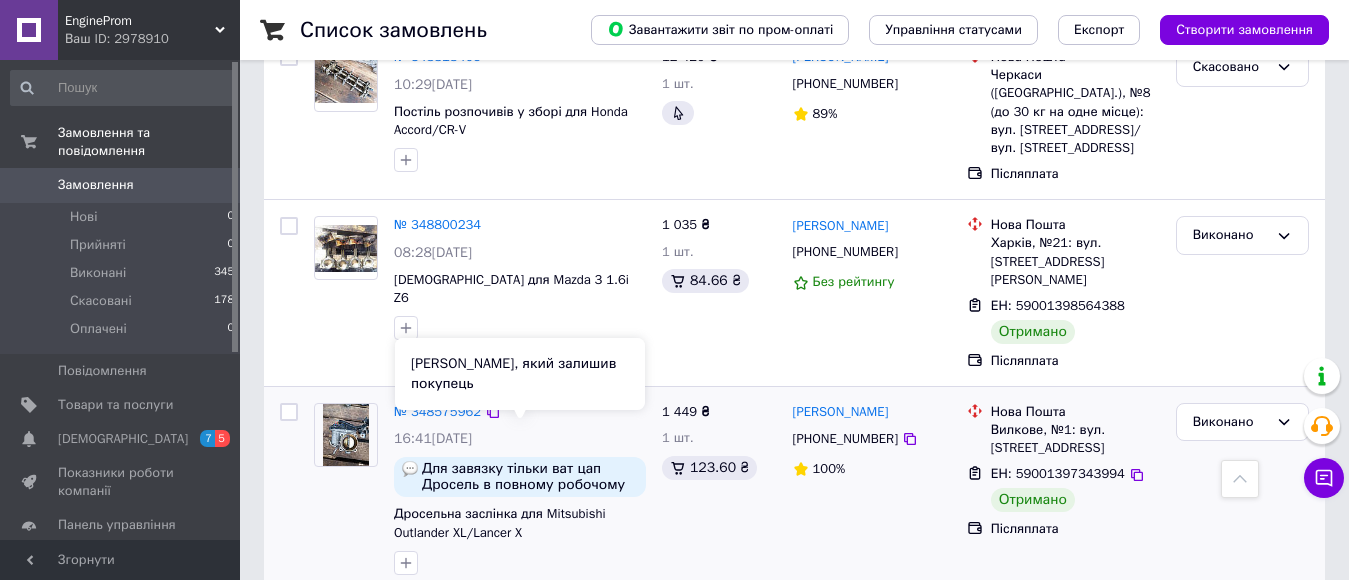 scroll, scrollTop: 1600, scrollLeft: 0, axis: vertical 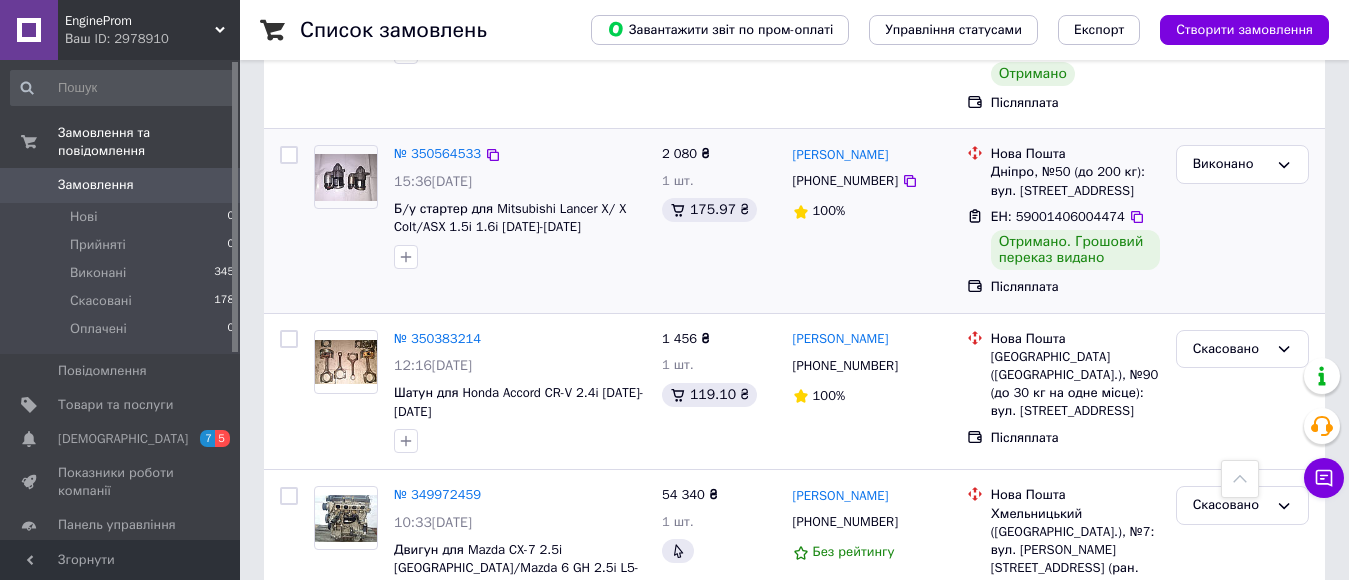 click at bounding box center (346, 177) 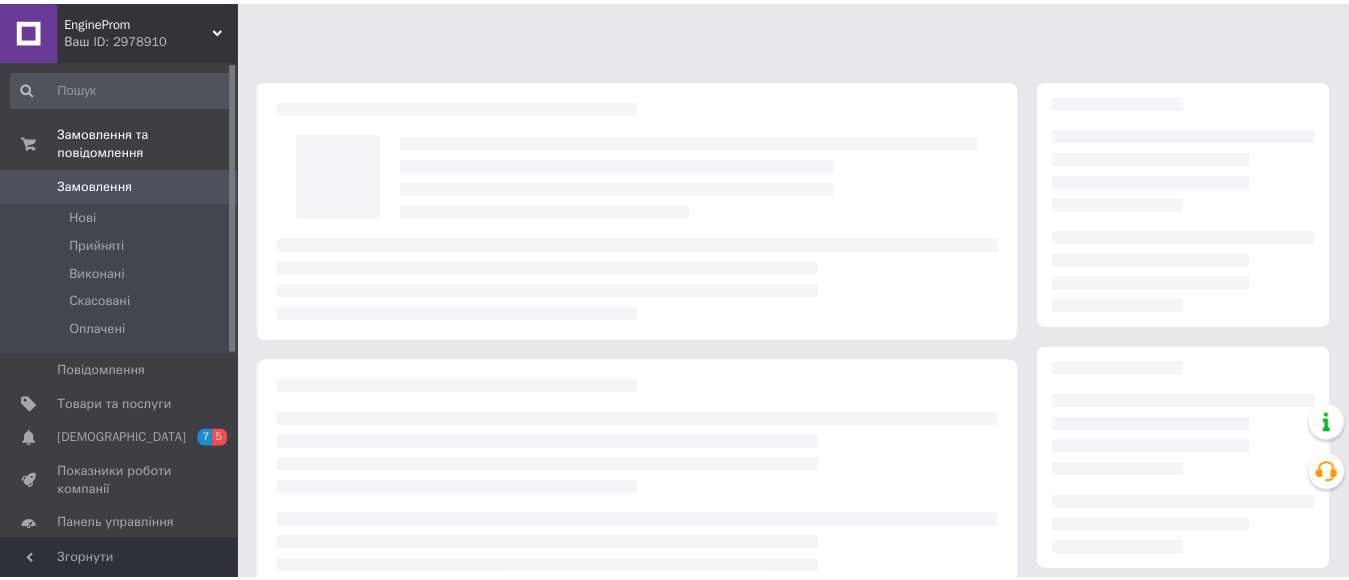 scroll, scrollTop: 0, scrollLeft: 0, axis: both 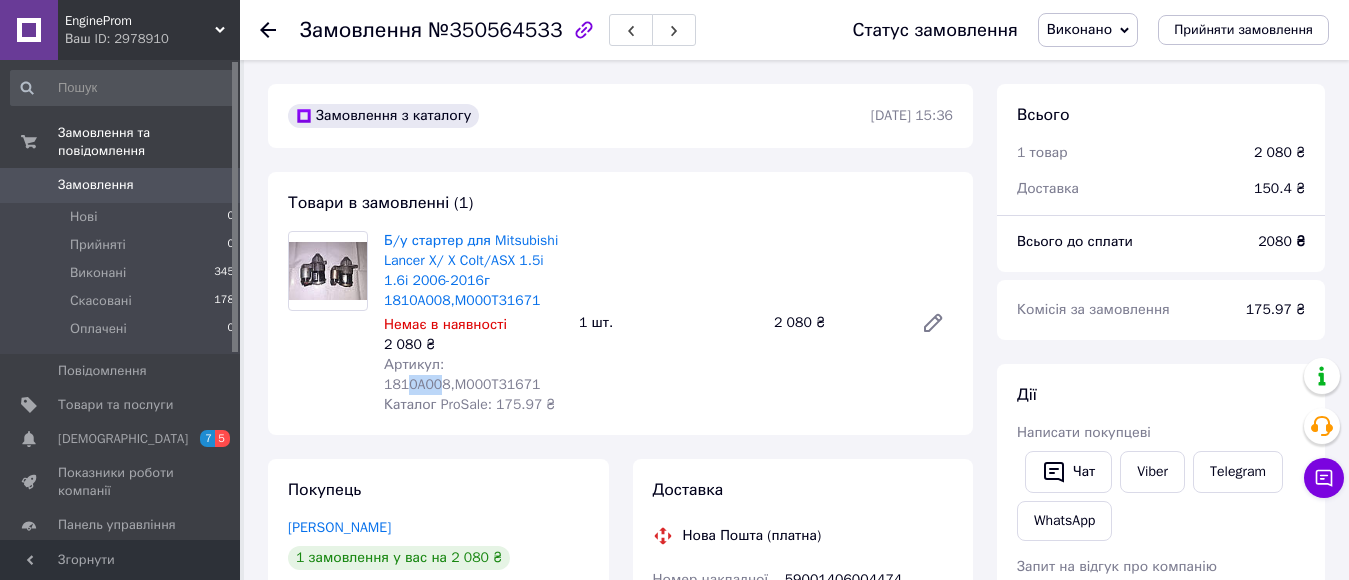drag, startPoint x: 442, startPoint y: 387, endPoint x: 404, endPoint y: 384, distance: 38.118237 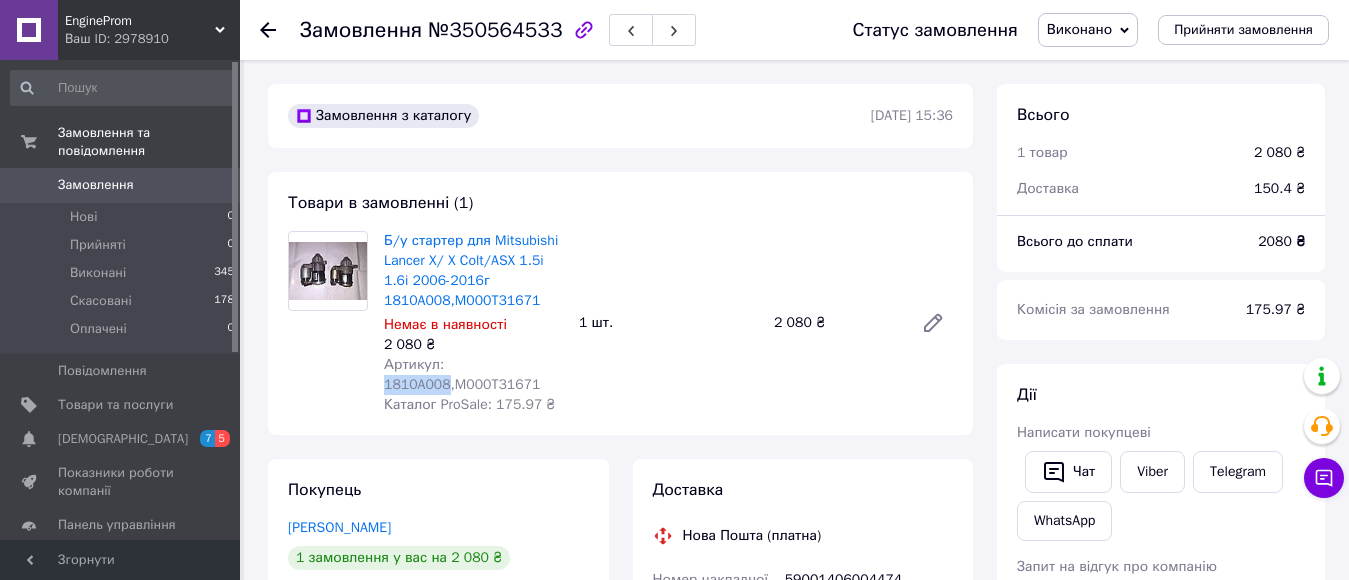 drag, startPoint x: 381, startPoint y: 384, endPoint x: 443, endPoint y: 392, distance: 62.514 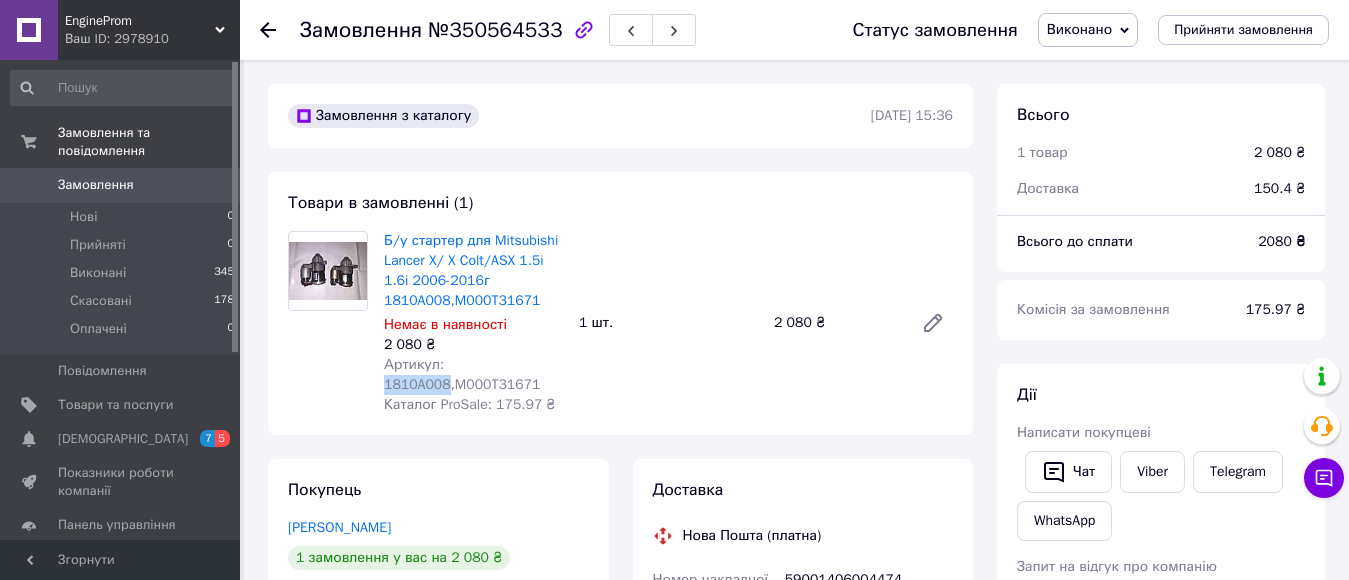 copy on "1810A008" 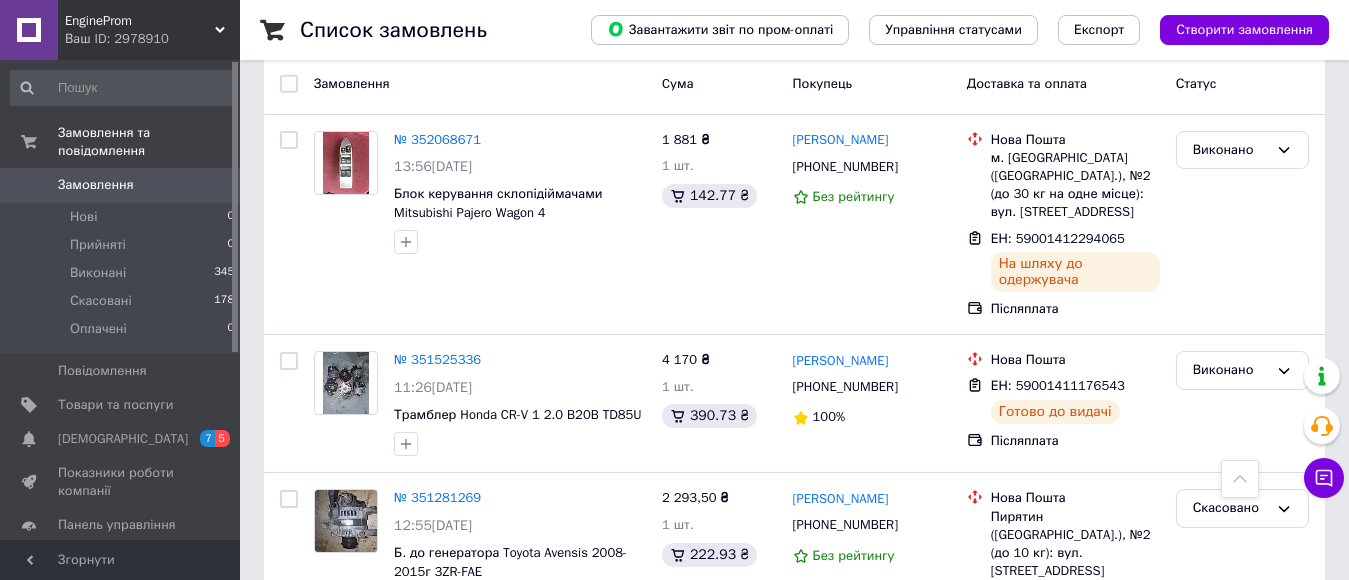 scroll, scrollTop: 100, scrollLeft: 0, axis: vertical 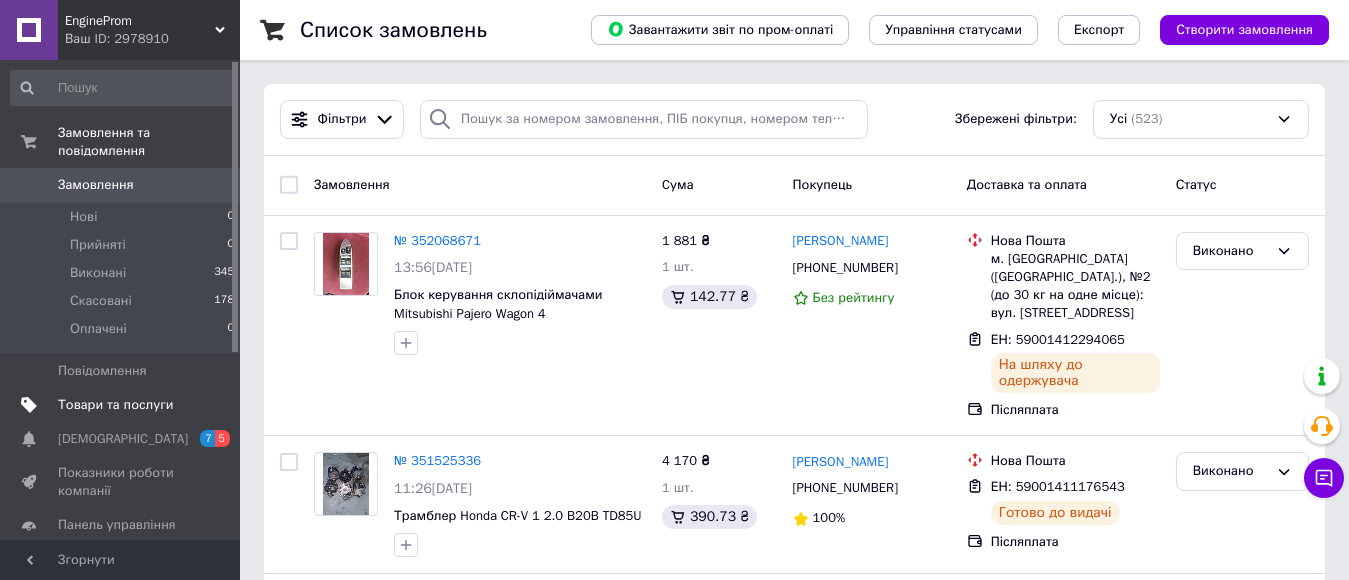 click on "Товари та послуги" at bounding box center (115, 405) 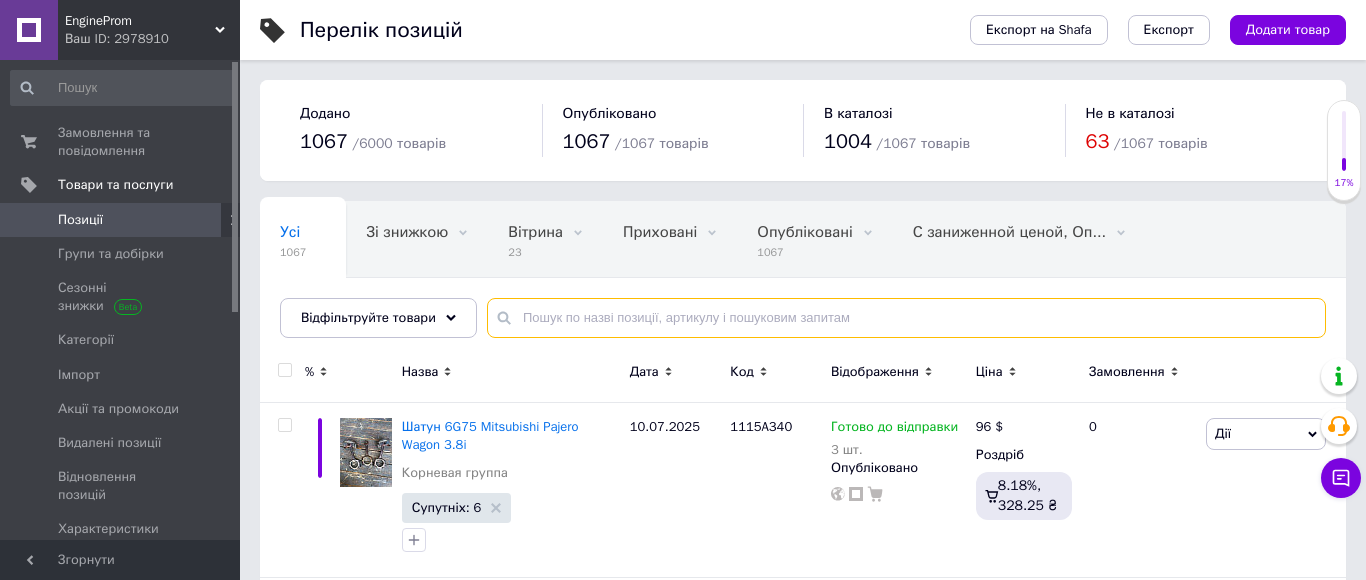click at bounding box center (906, 318) 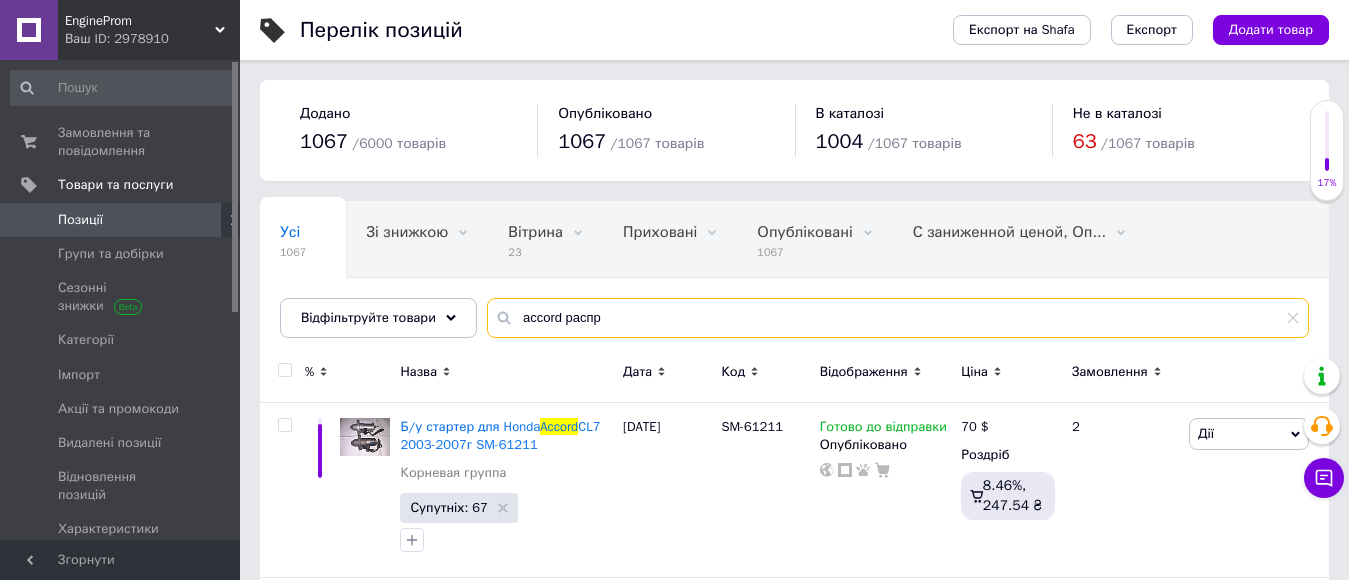 drag, startPoint x: 600, startPoint y: 308, endPoint x: 509, endPoint y: 313, distance: 91.13726 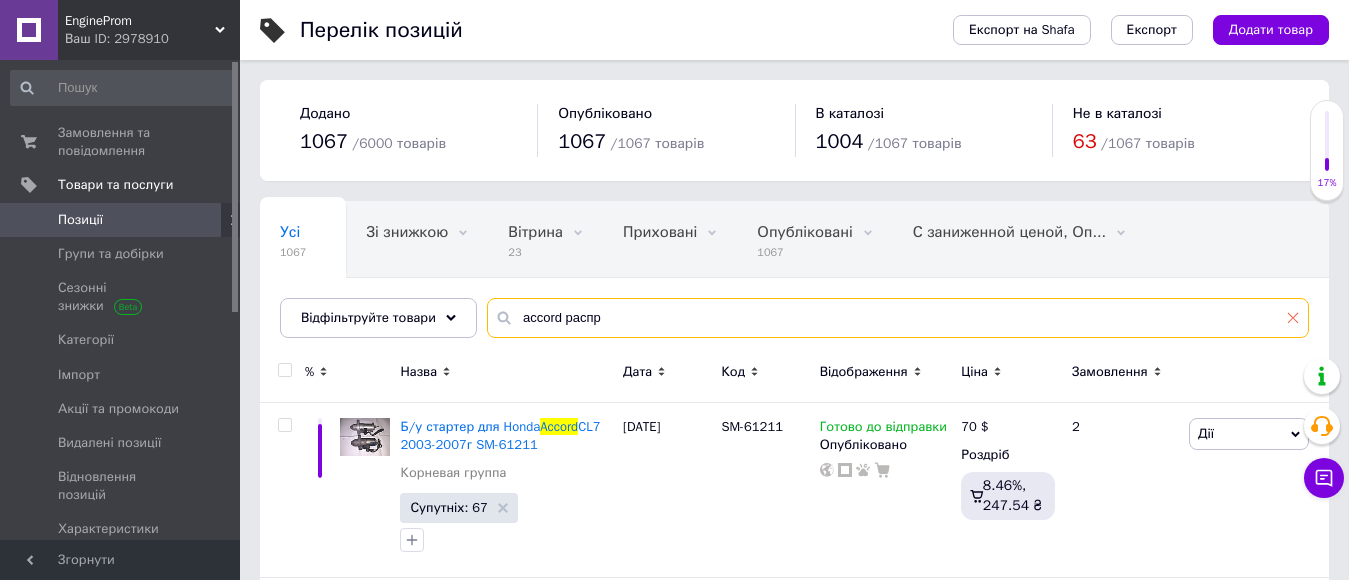 type on "accord распр" 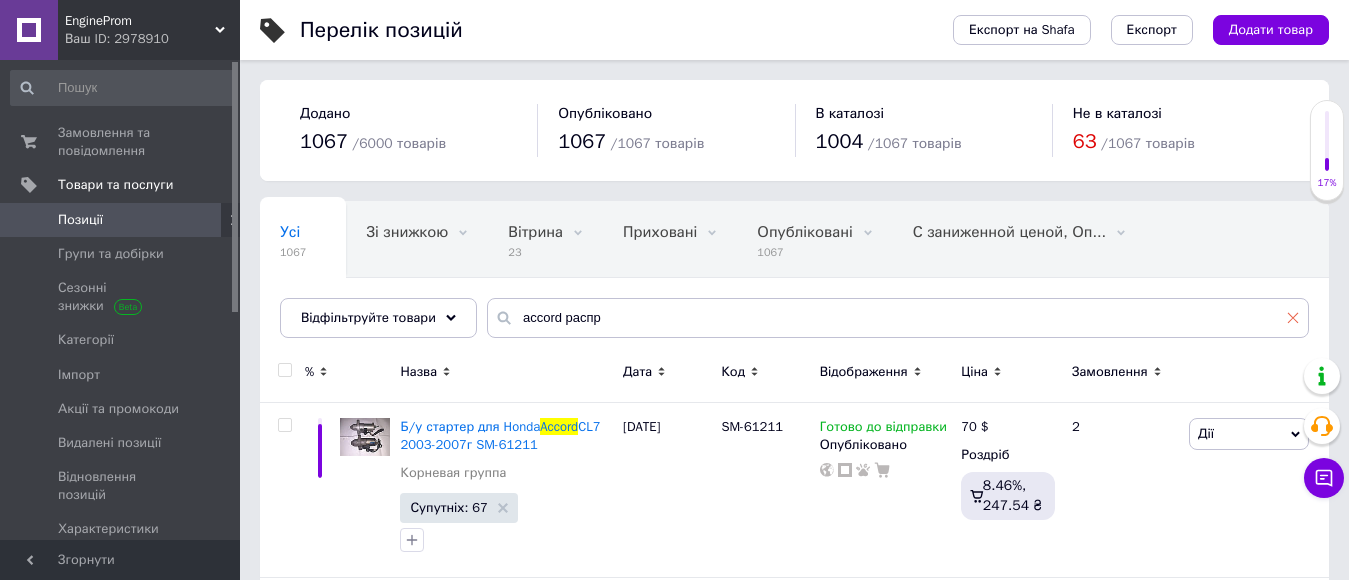 click 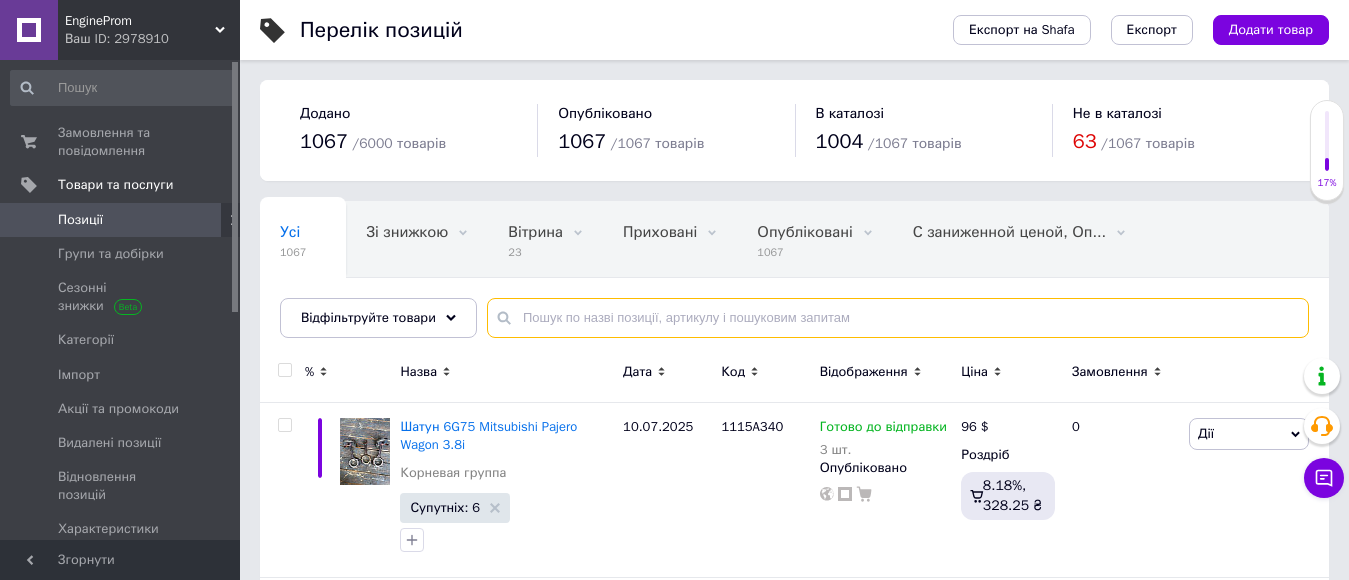 click at bounding box center (898, 318) 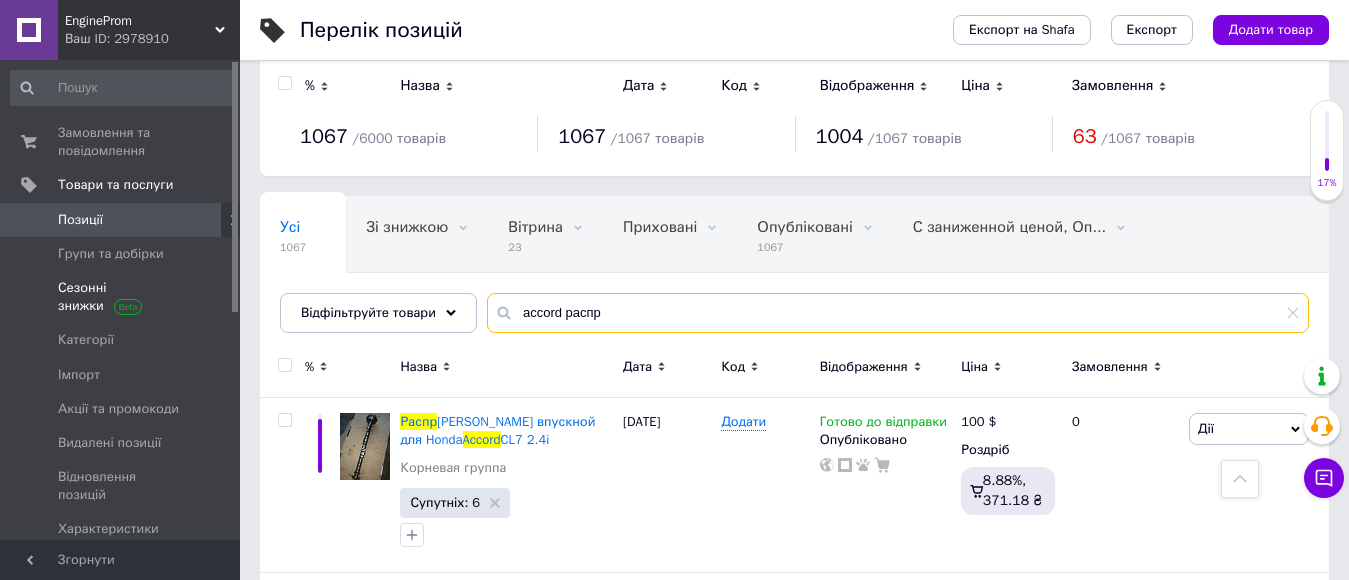 scroll, scrollTop: 0, scrollLeft: 0, axis: both 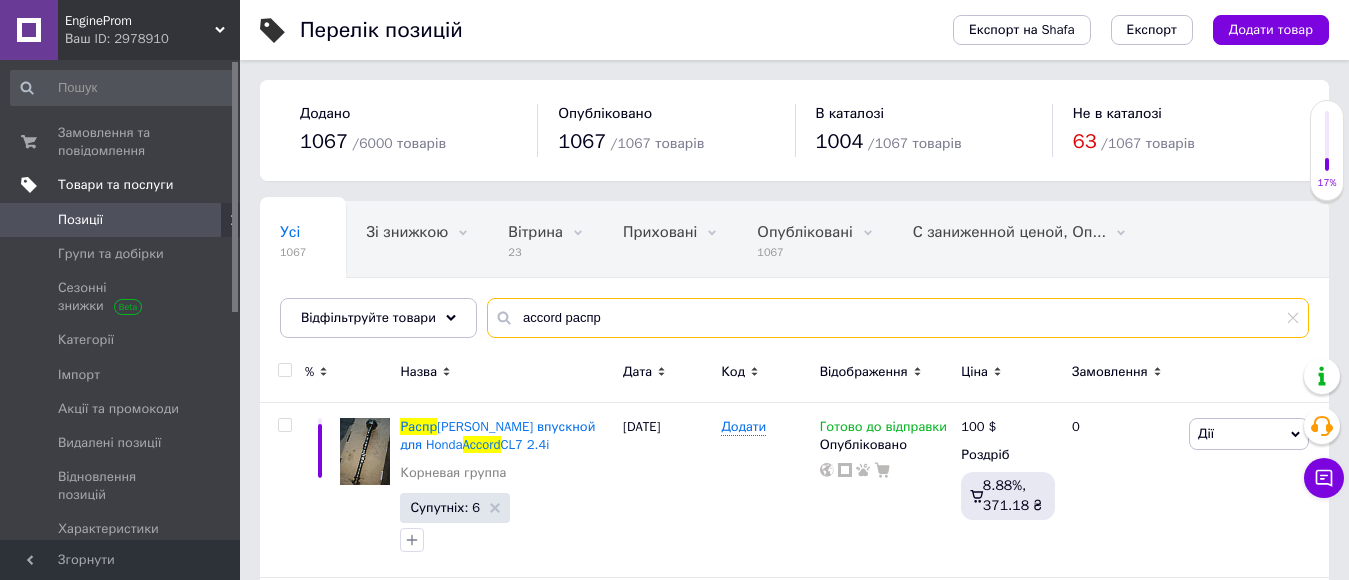 type on "accord распр" 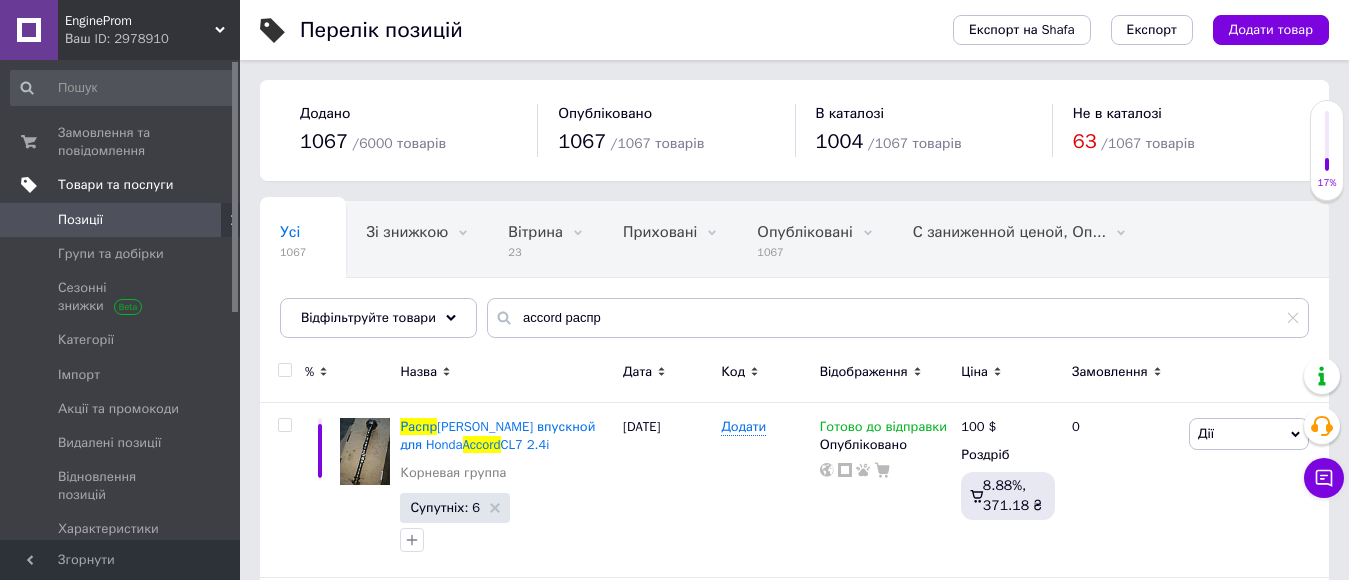 click on "Товари та послуги" at bounding box center (115, 185) 